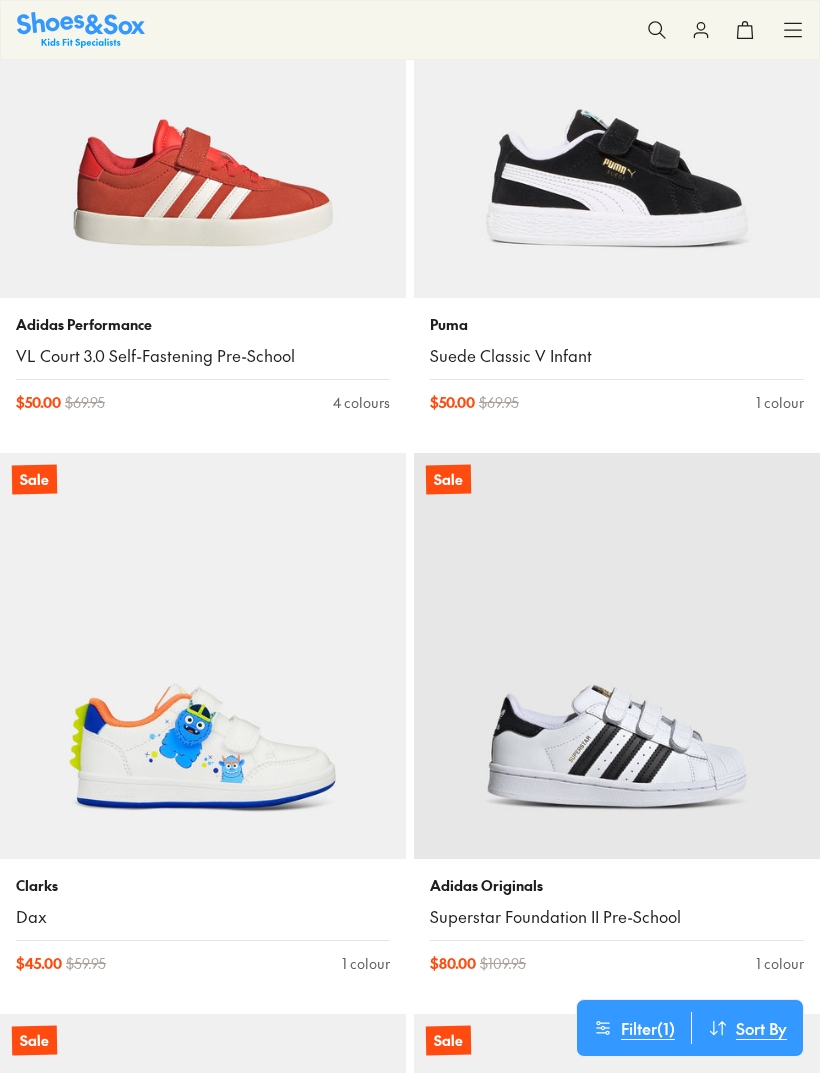 scroll, scrollTop: 4410, scrollLeft: 0, axis: vertical 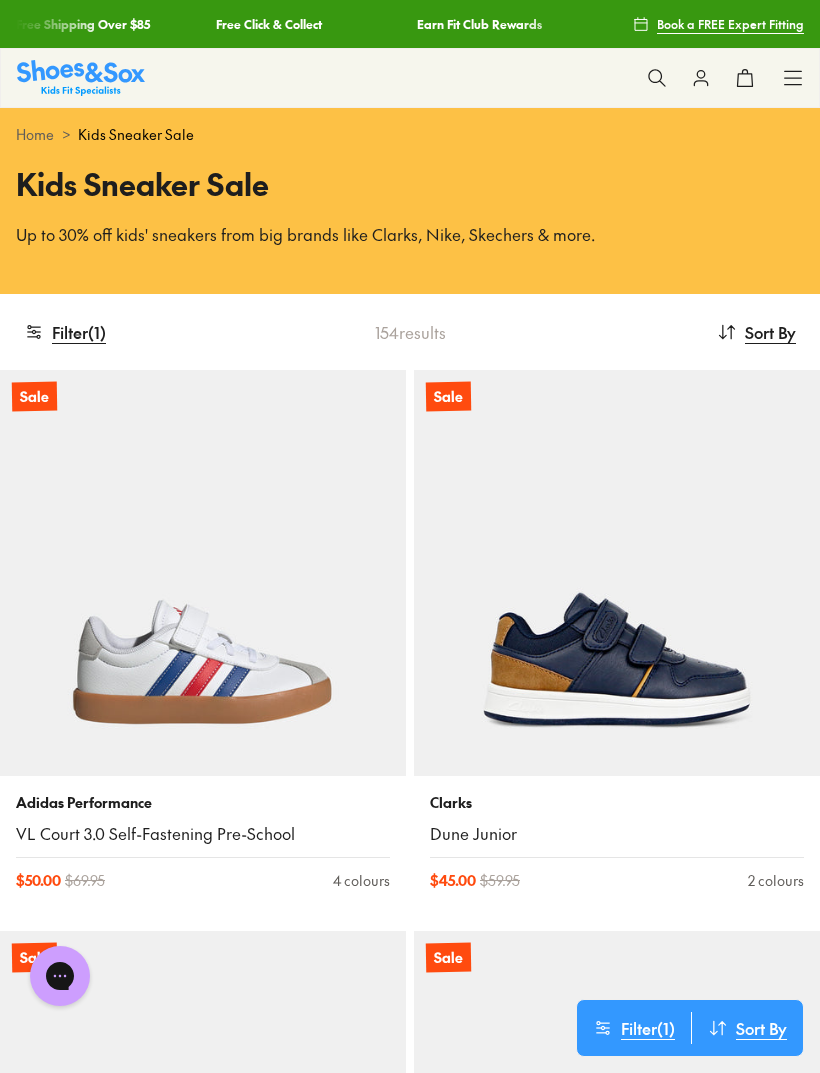 click 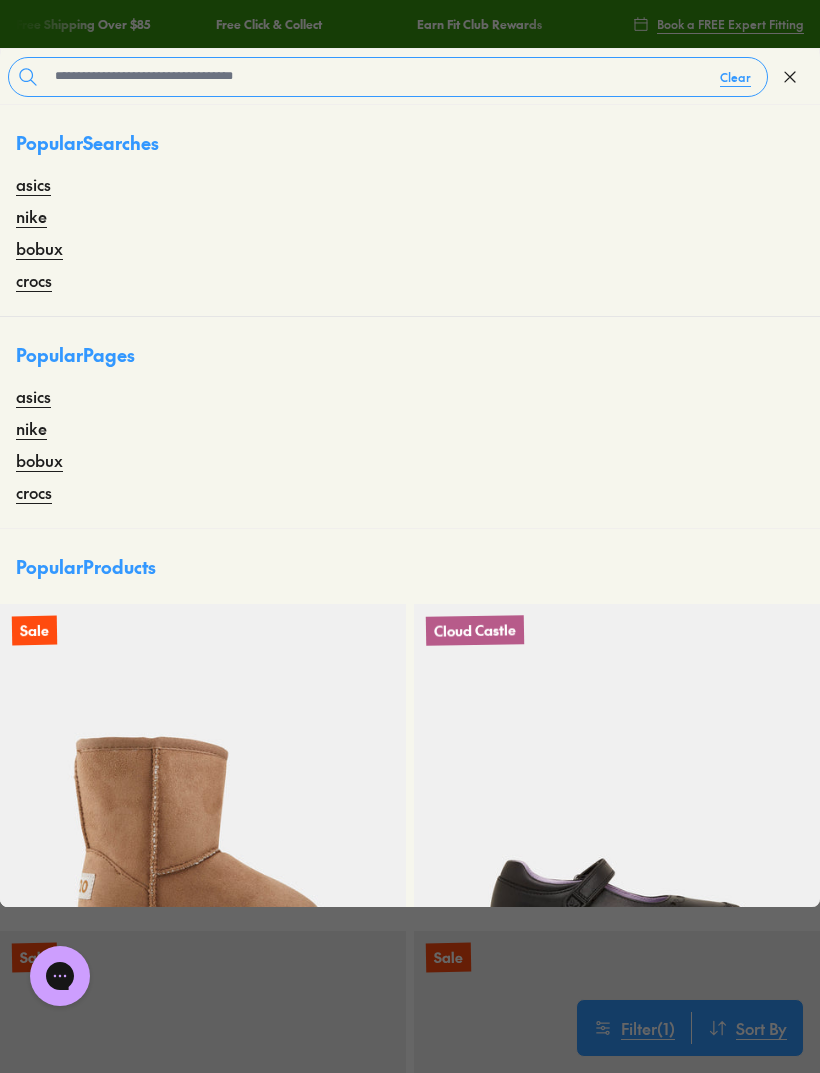 click on "Close dialog Join the FREE Fit Club & Get 10% Back Sign up to join our FREE Fit Club and receive 10% back on every purchase you make in rewards dollars. Plus be in the know about exclusive offers and rewards. Continue ******" at bounding box center (410, 536) 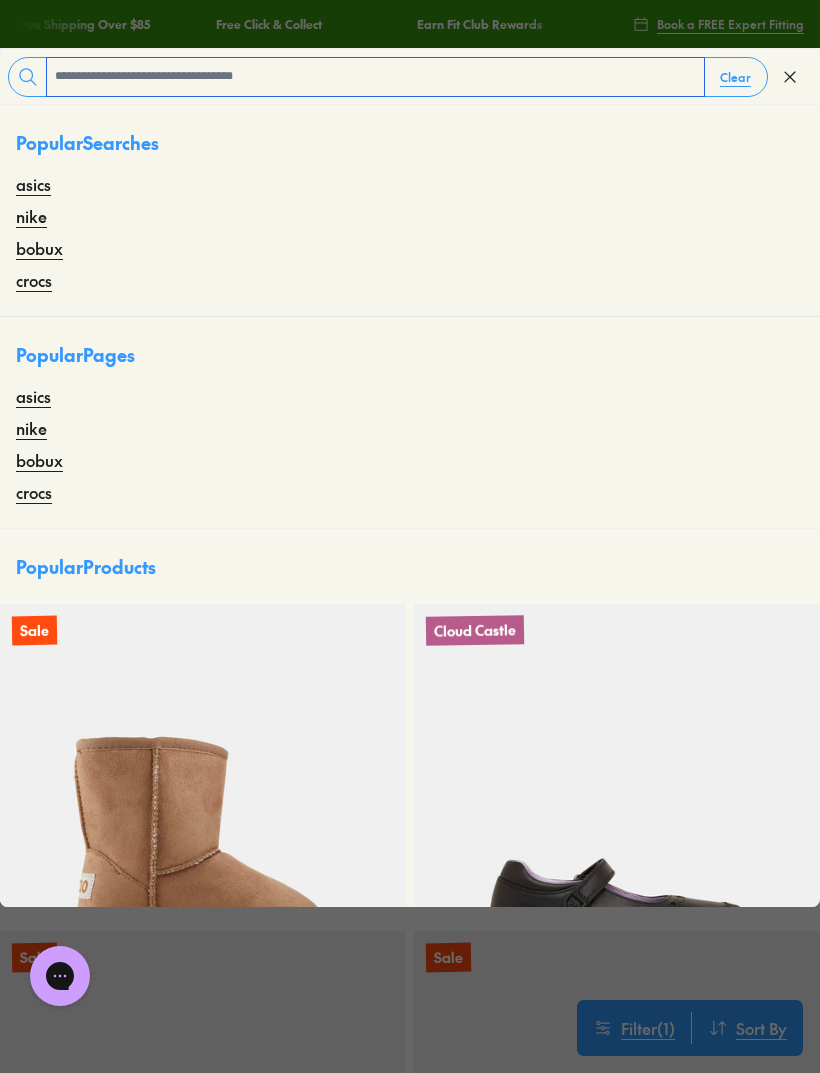 click at bounding box center (375, 77) 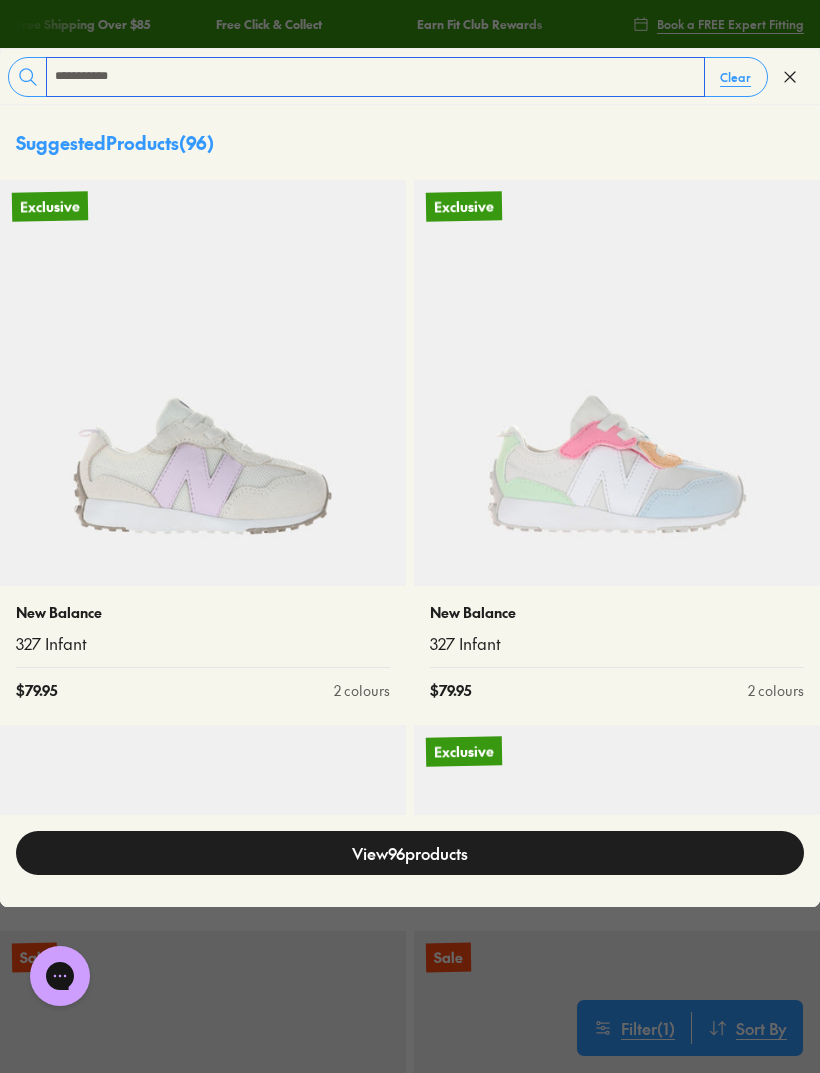 type on "**********" 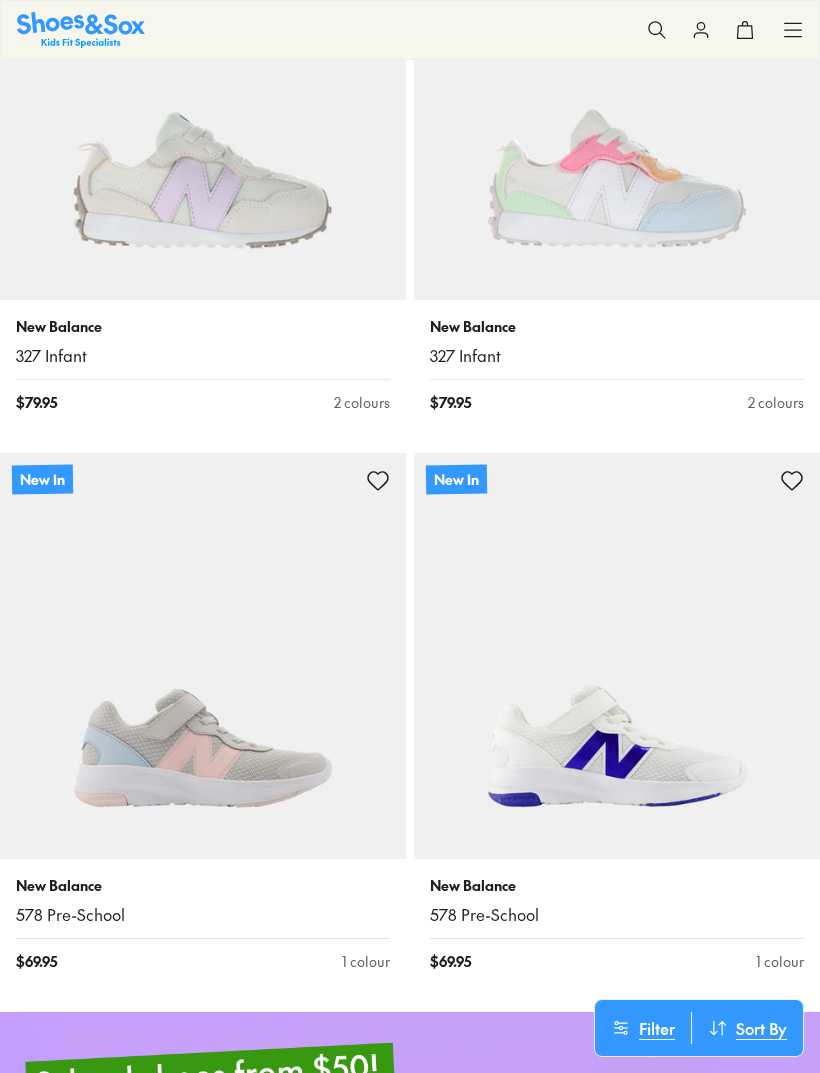 scroll, scrollTop: 0, scrollLeft: 0, axis: both 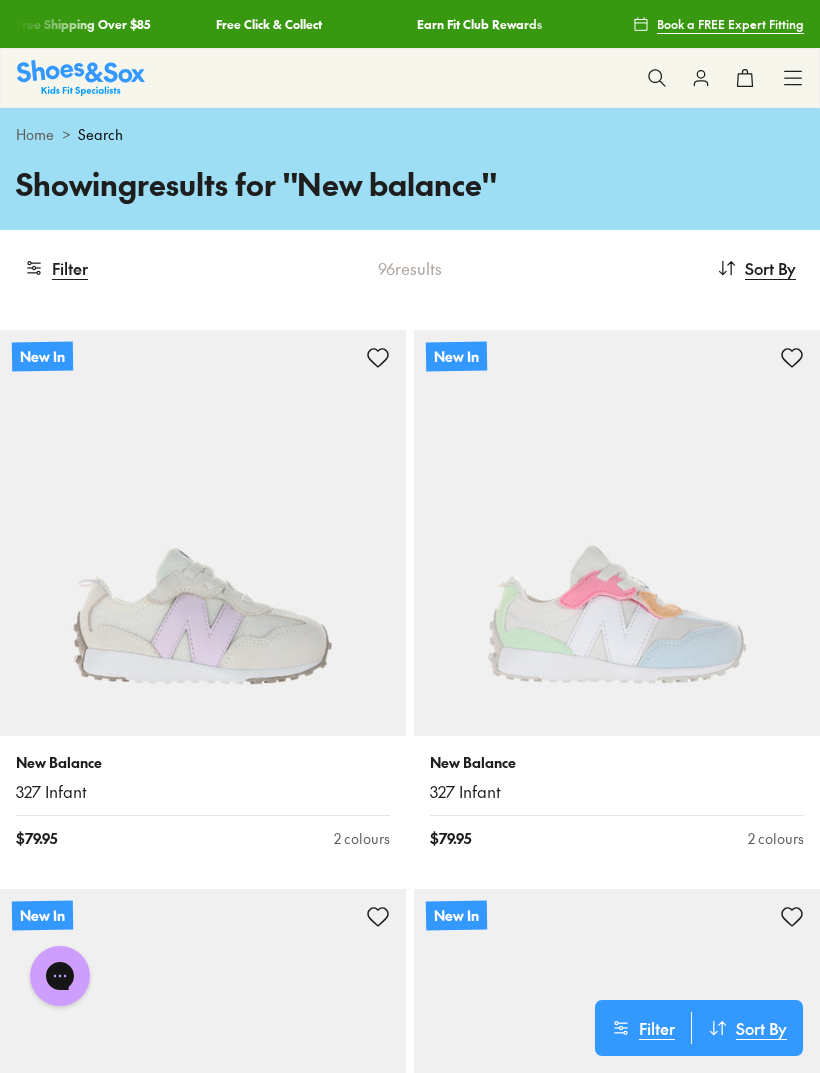 click on "Filter" at bounding box center (56, 268) 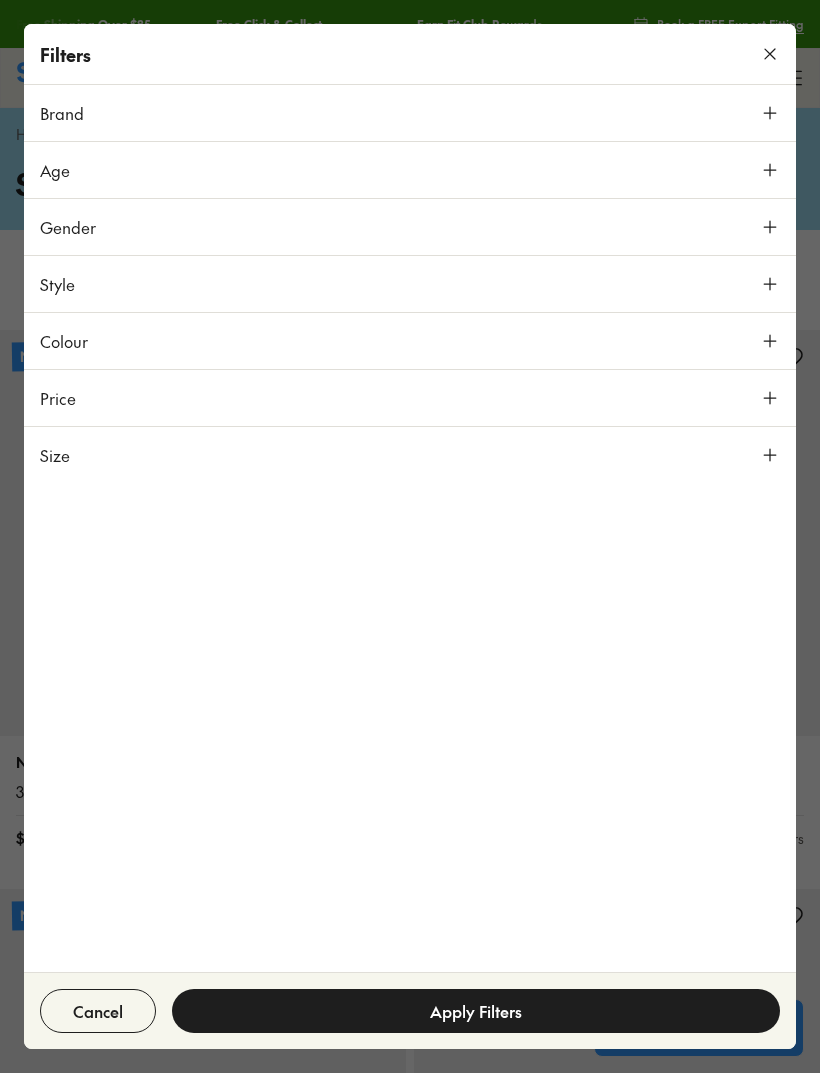 click 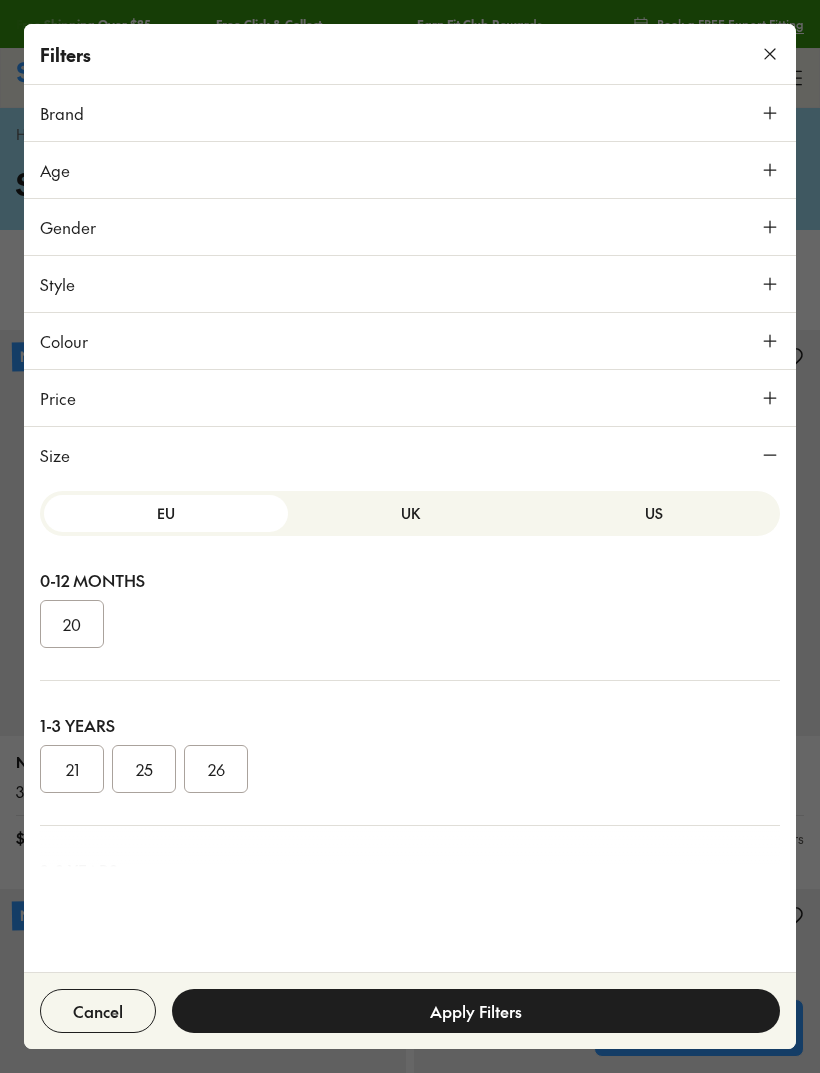 scroll, scrollTop: 0, scrollLeft: 0, axis: both 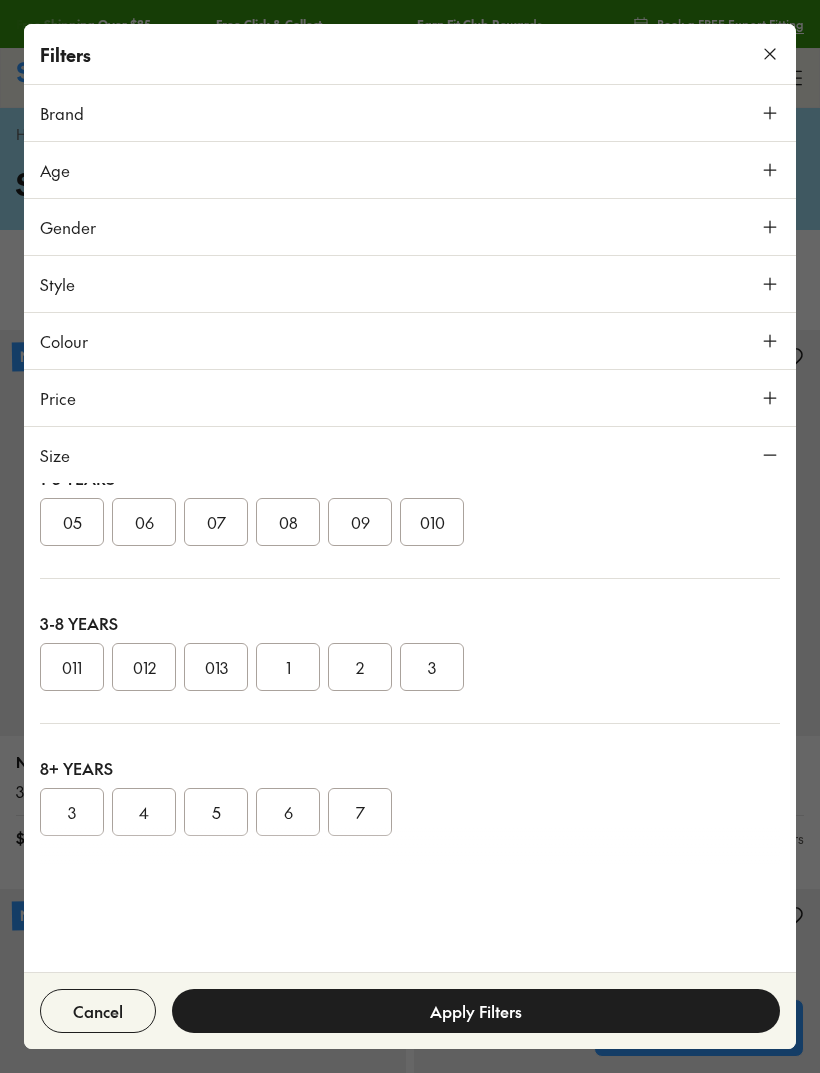 click on "012" at bounding box center (144, 667) 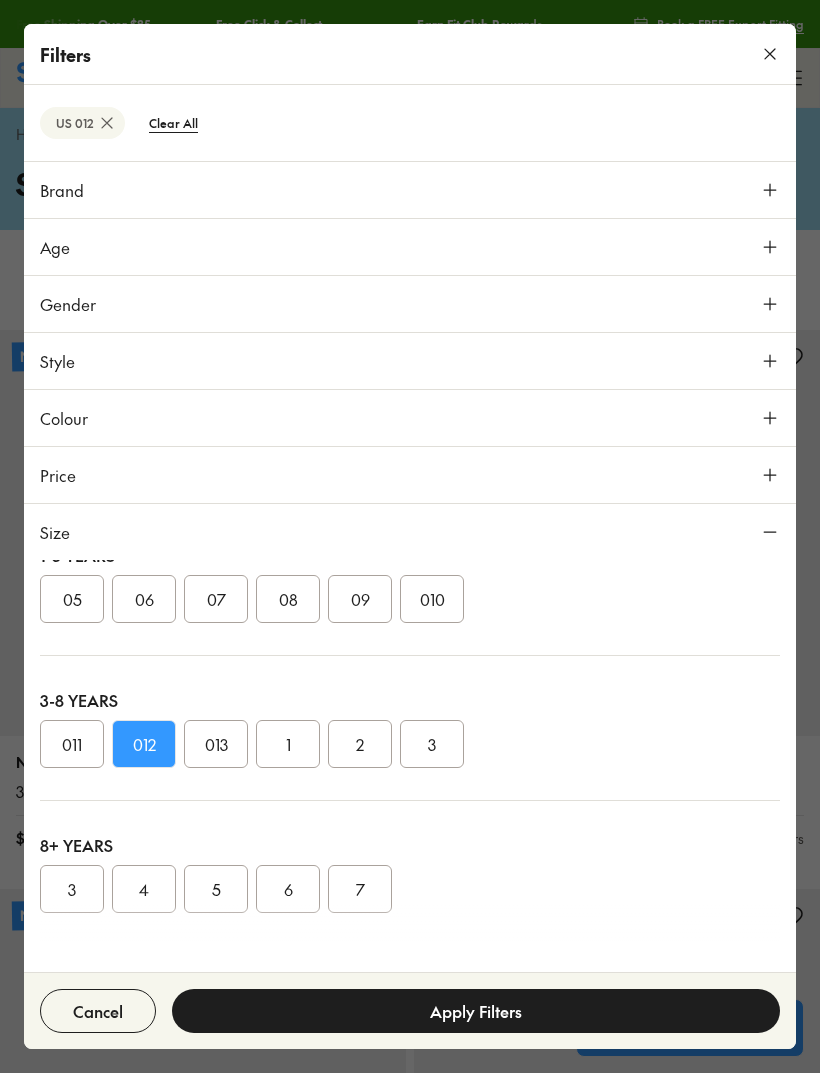 scroll, scrollTop: 206, scrollLeft: 0, axis: vertical 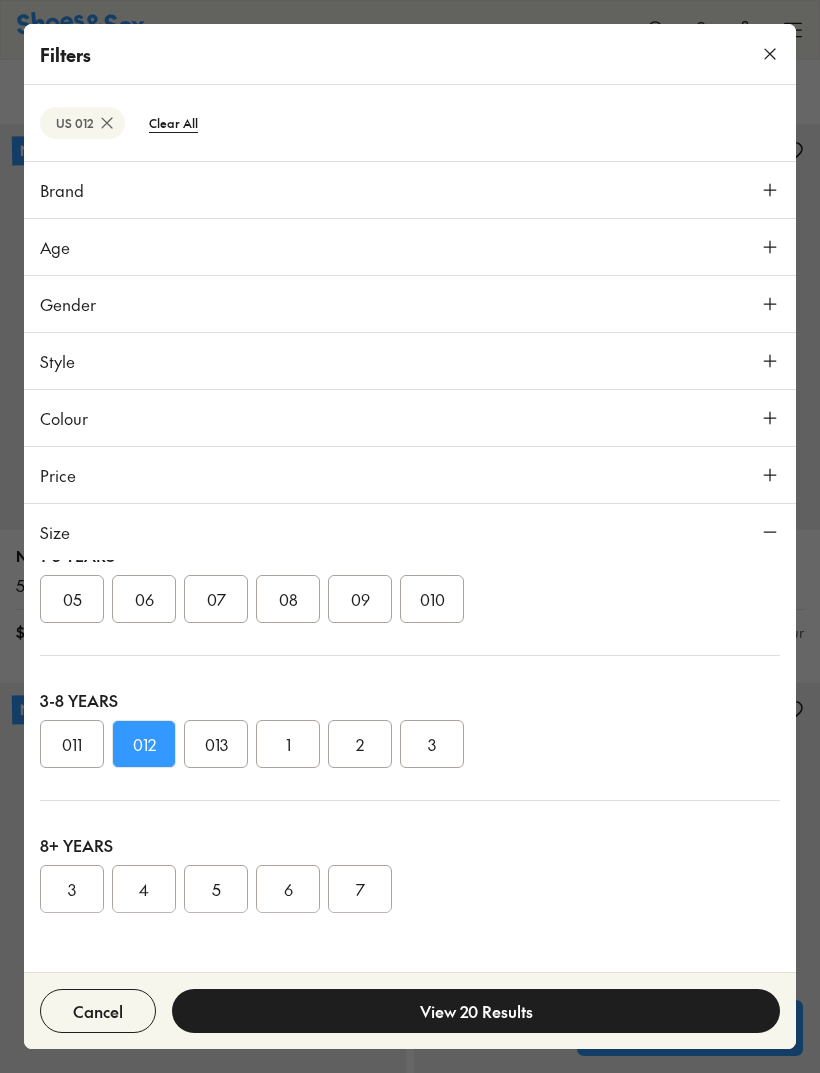 click on "View 20 Results" at bounding box center [476, 1011] 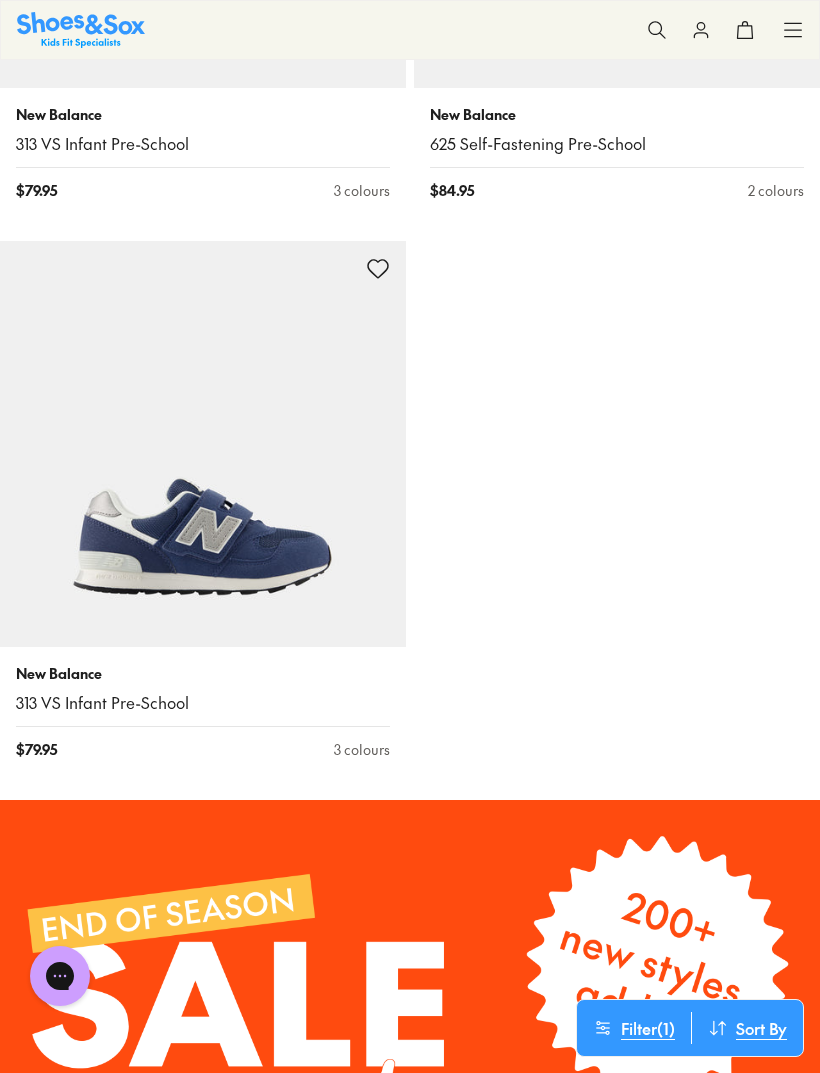 scroll, scrollTop: 2611, scrollLeft: 0, axis: vertical 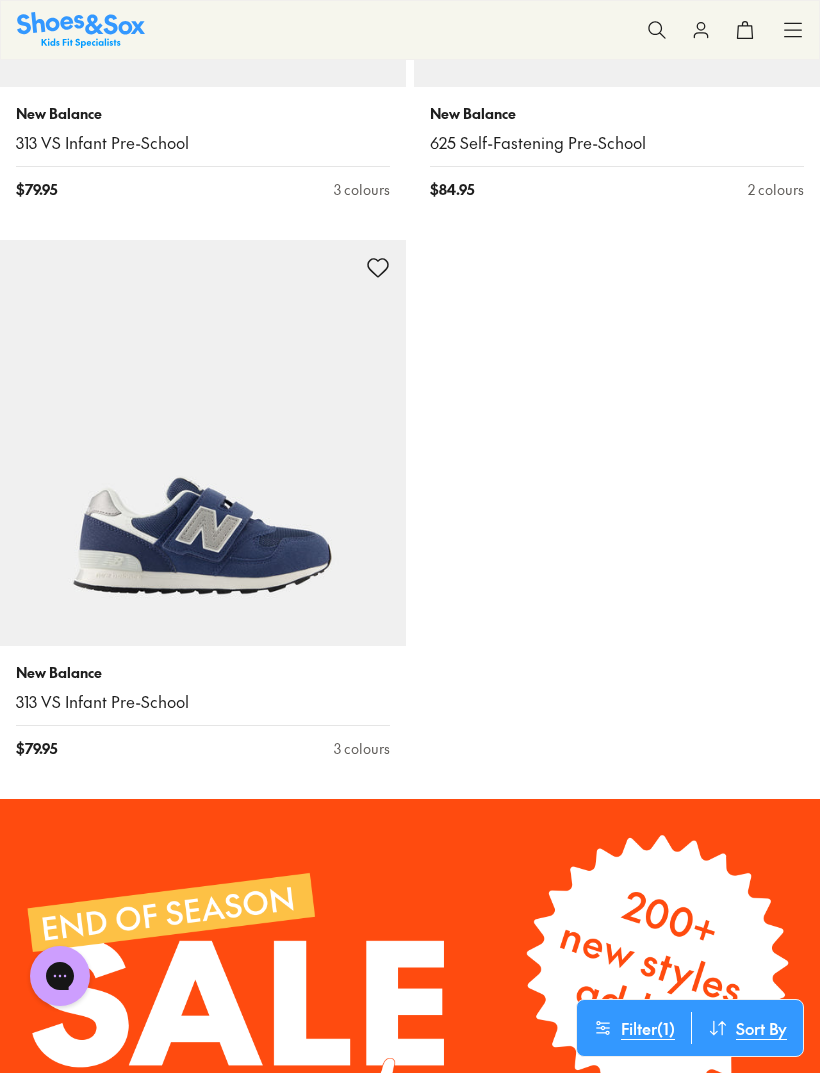 click at bounding box center [203, 443] 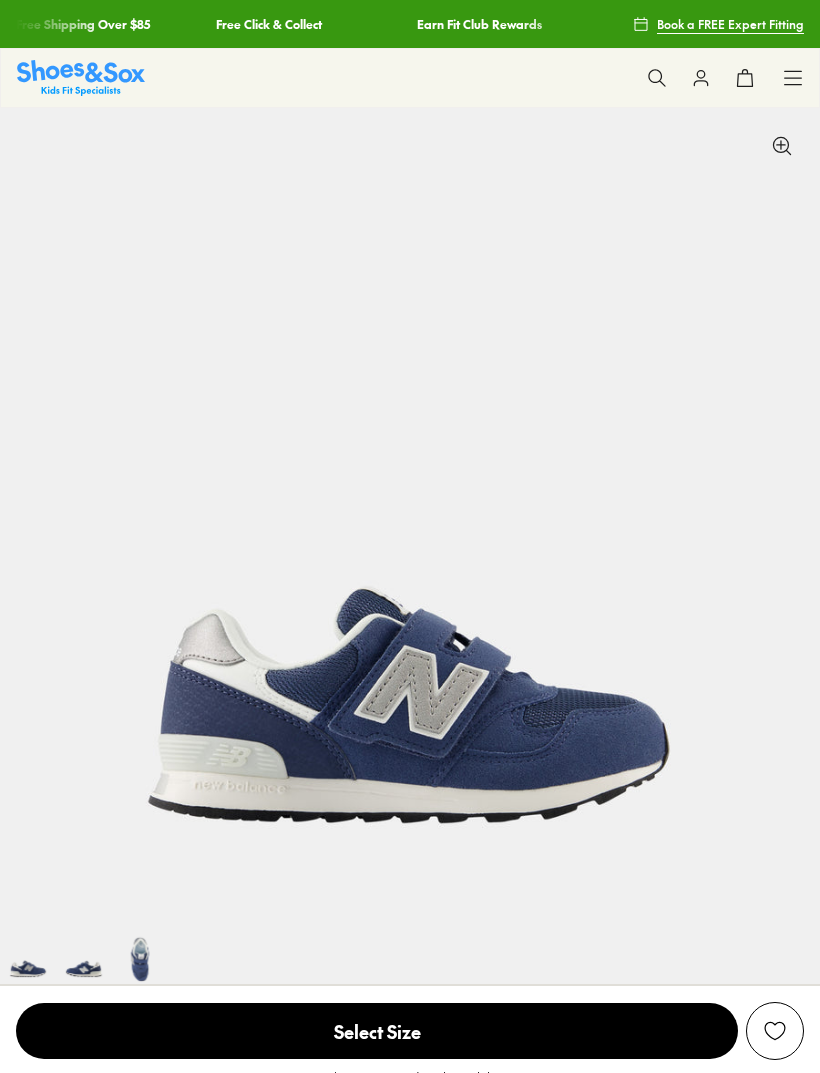 scroll, scrollTop: 575, scrollLeft: 0, axis: vertical 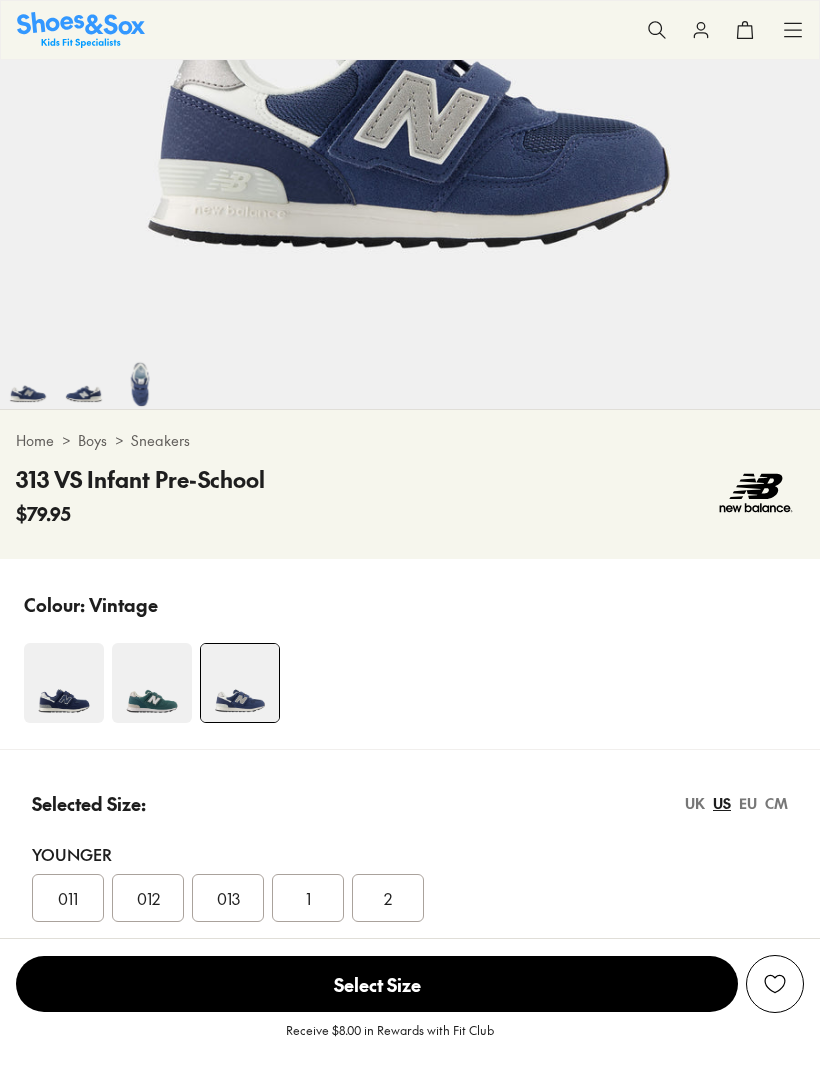 select on "*" 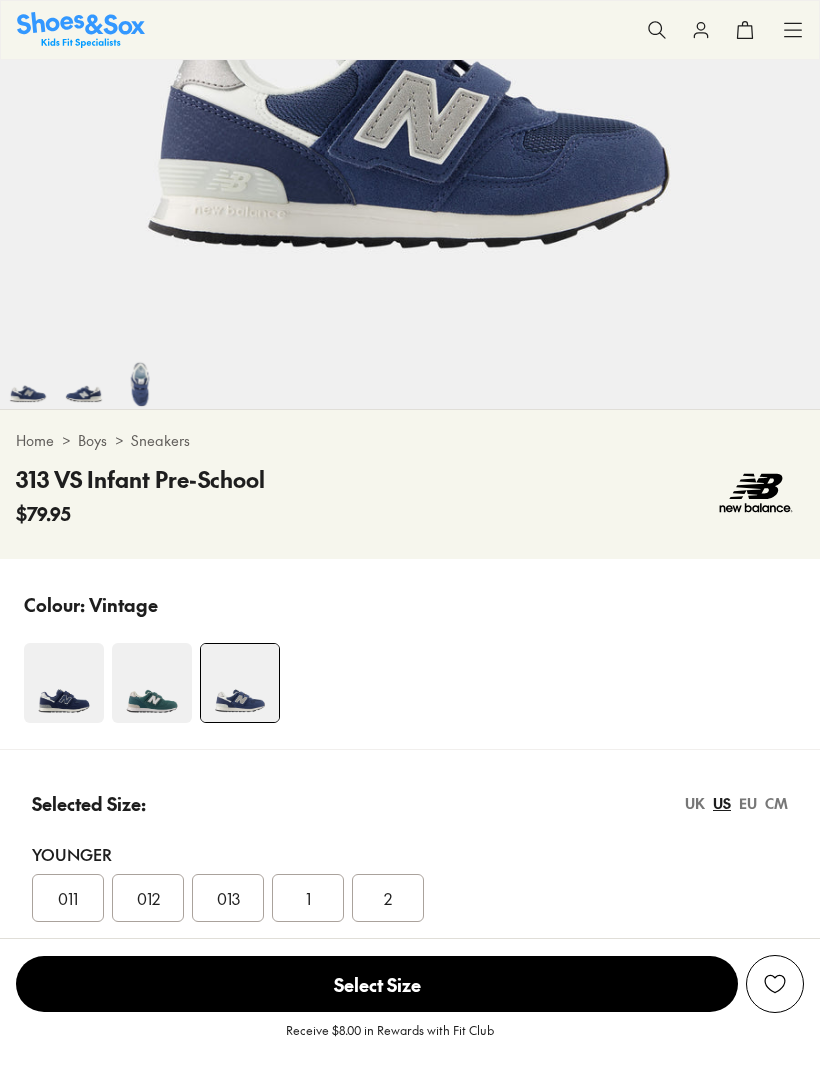 scroll, scrollTop: 0, scrollLeft: 0, axis: both 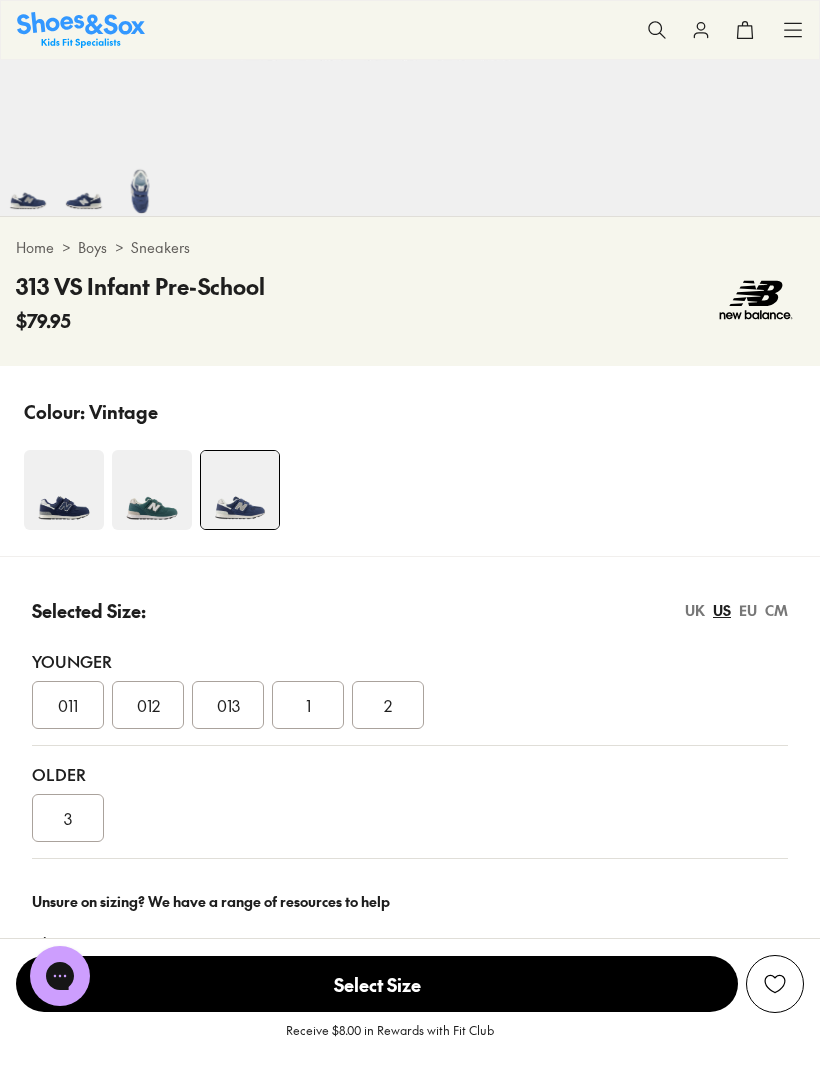 click at bounding box center [152, 490] 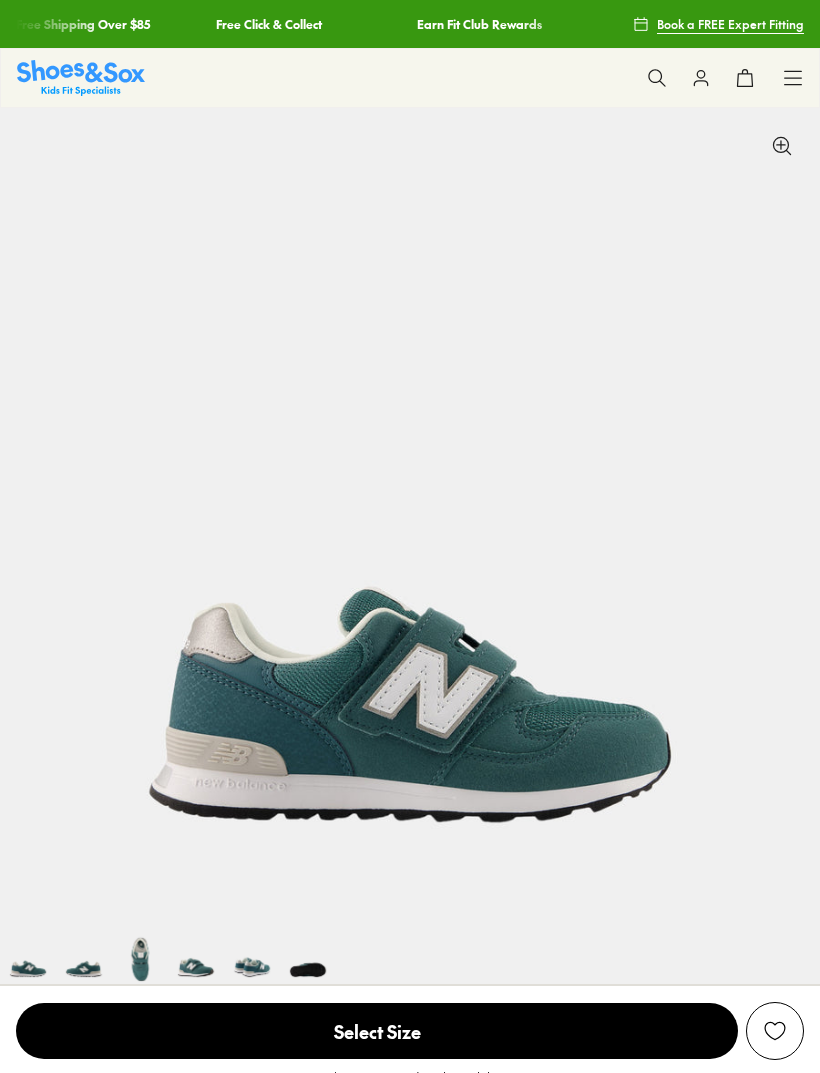 scroll, scrollTop: 636, scrollLeft: 0, axis: vertical 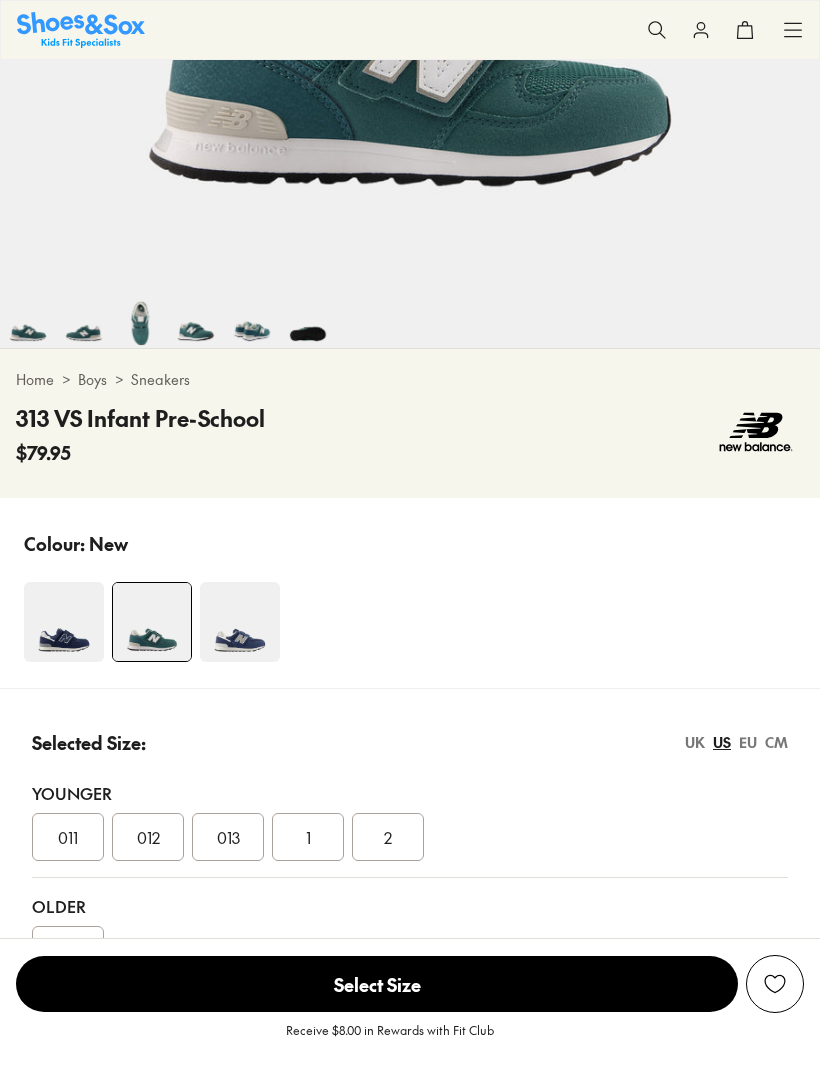 select on "*" 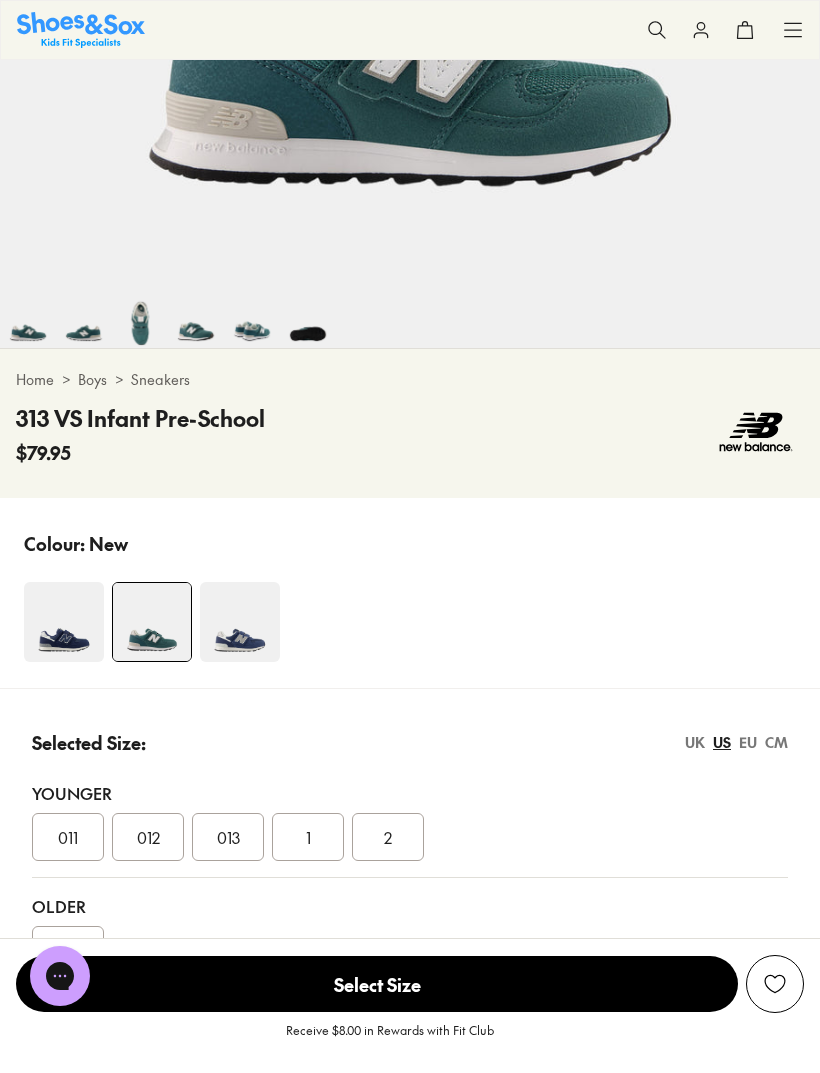 scroll, scrollTop: 0, scrollLeft: 0, axis: both 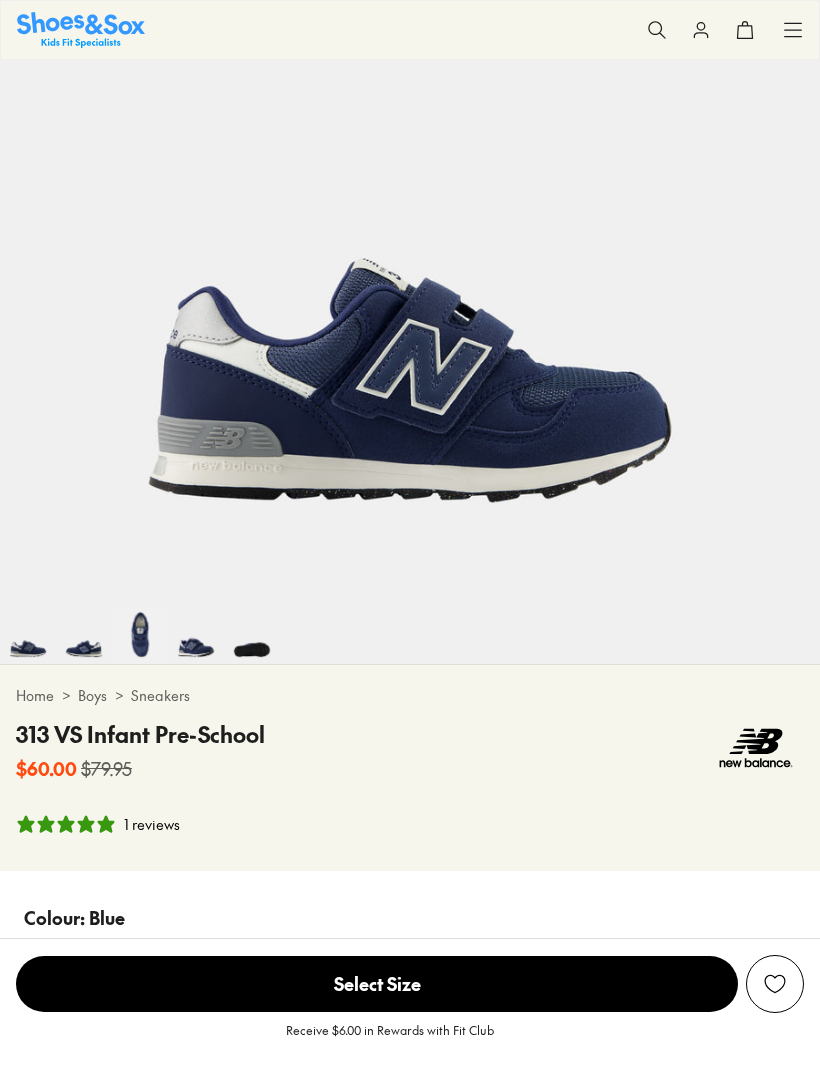 select on "*" 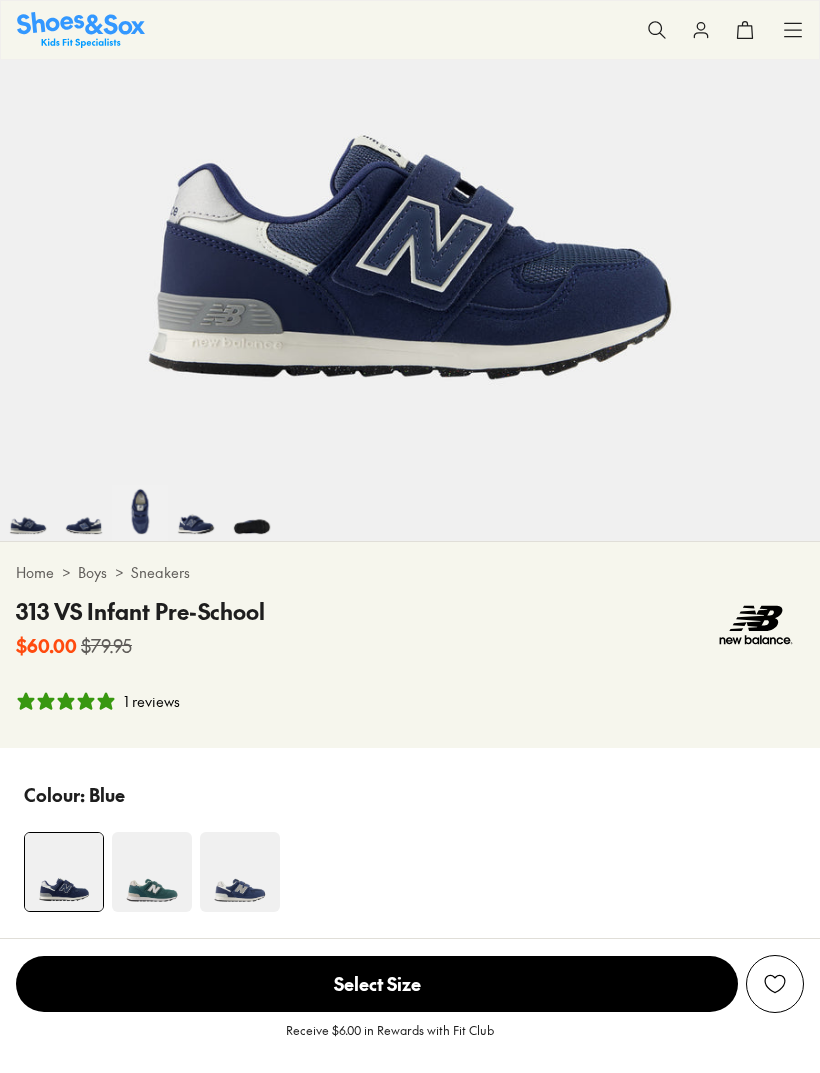 scroll, scrollTop: 0, scrollLeft: 0, axis: both 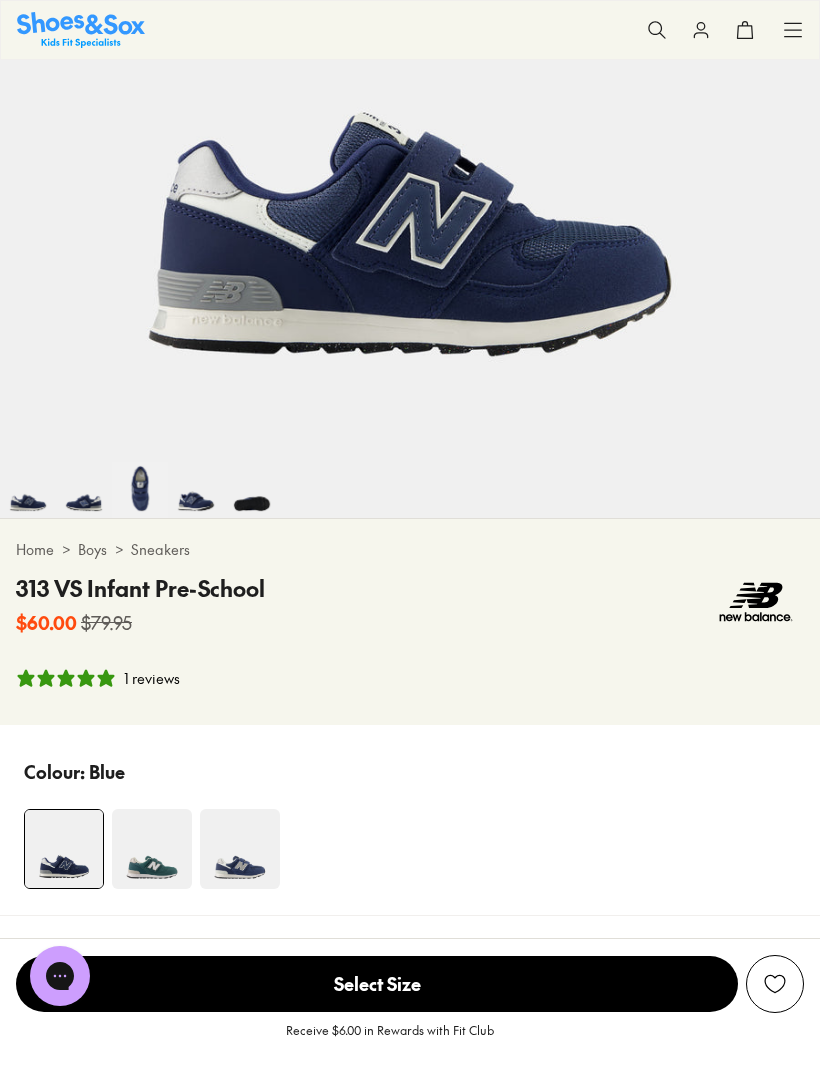 click at bounding box center (240, 849) 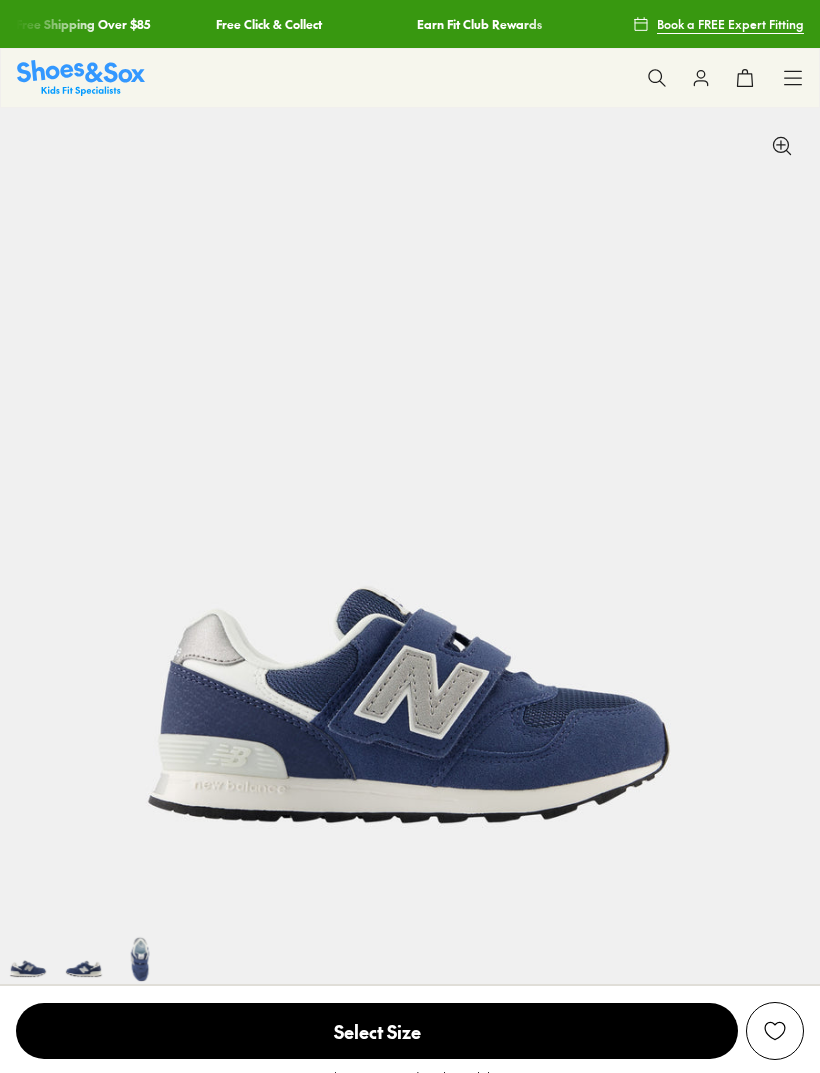 scroll, scrollTop: 0, scrollLeft: 0, axis: both 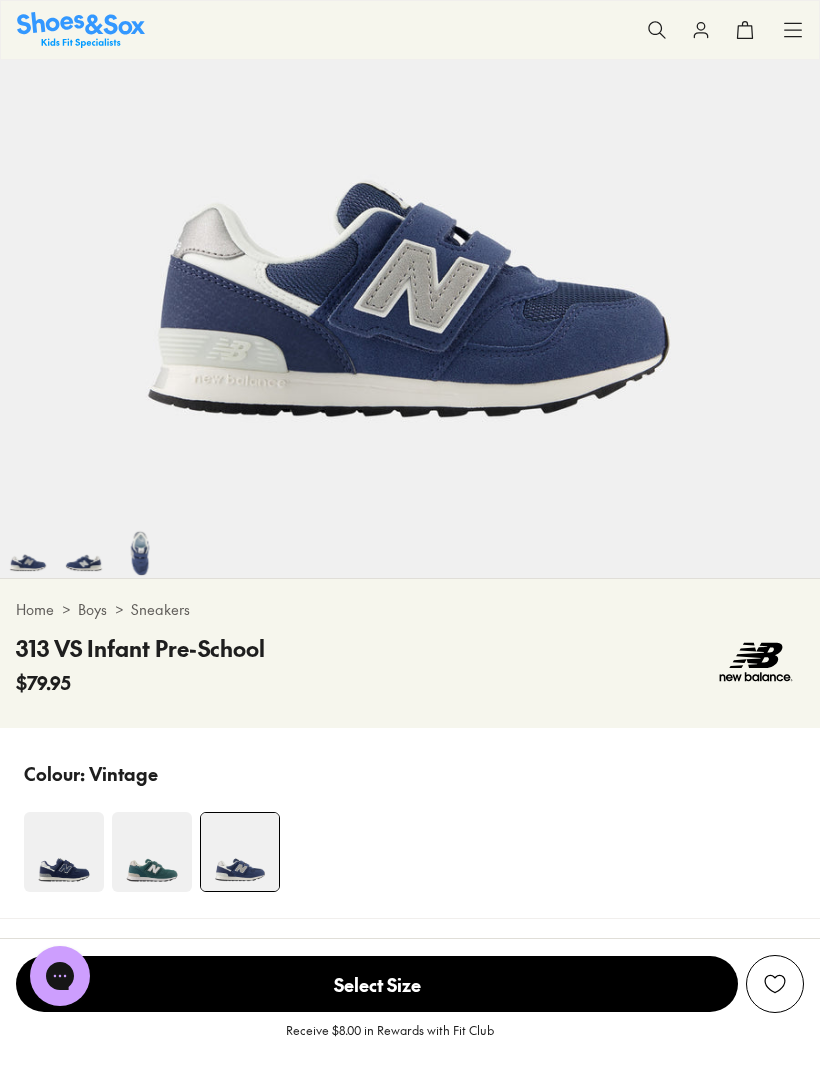 click at bounding box center (64, 852) 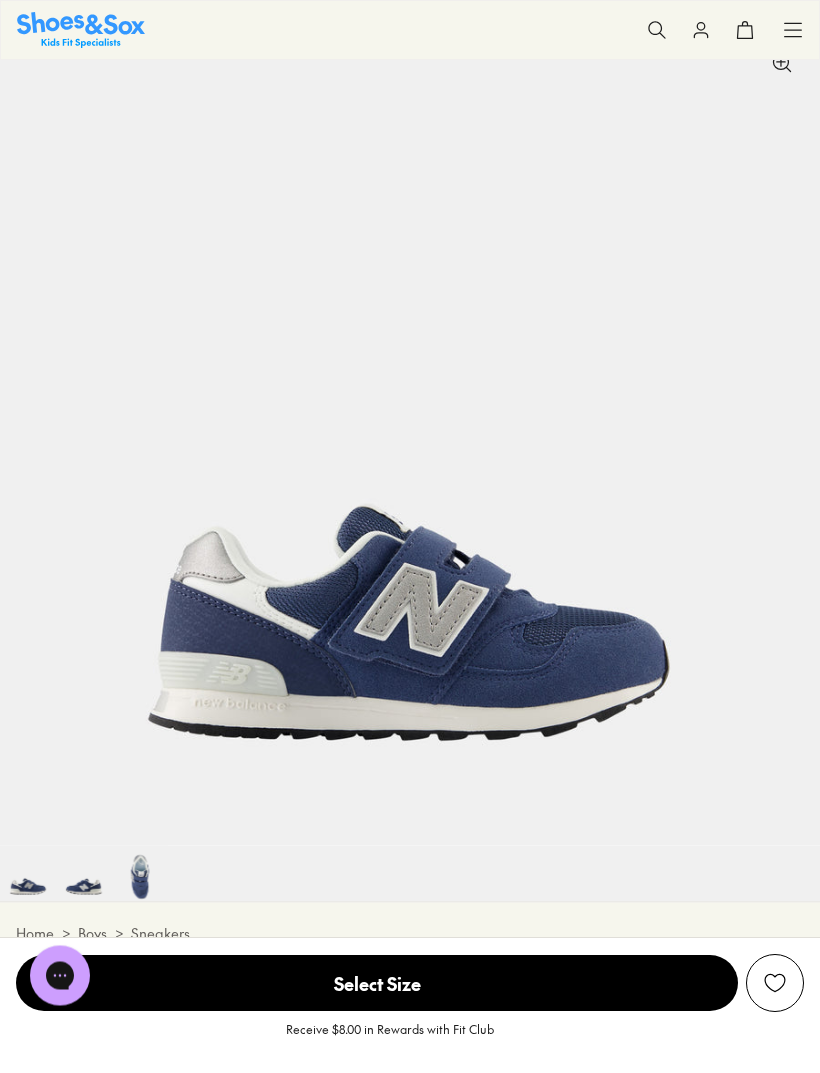 scroll, scrollTop: 0, scrollLeft: 0, axis: both 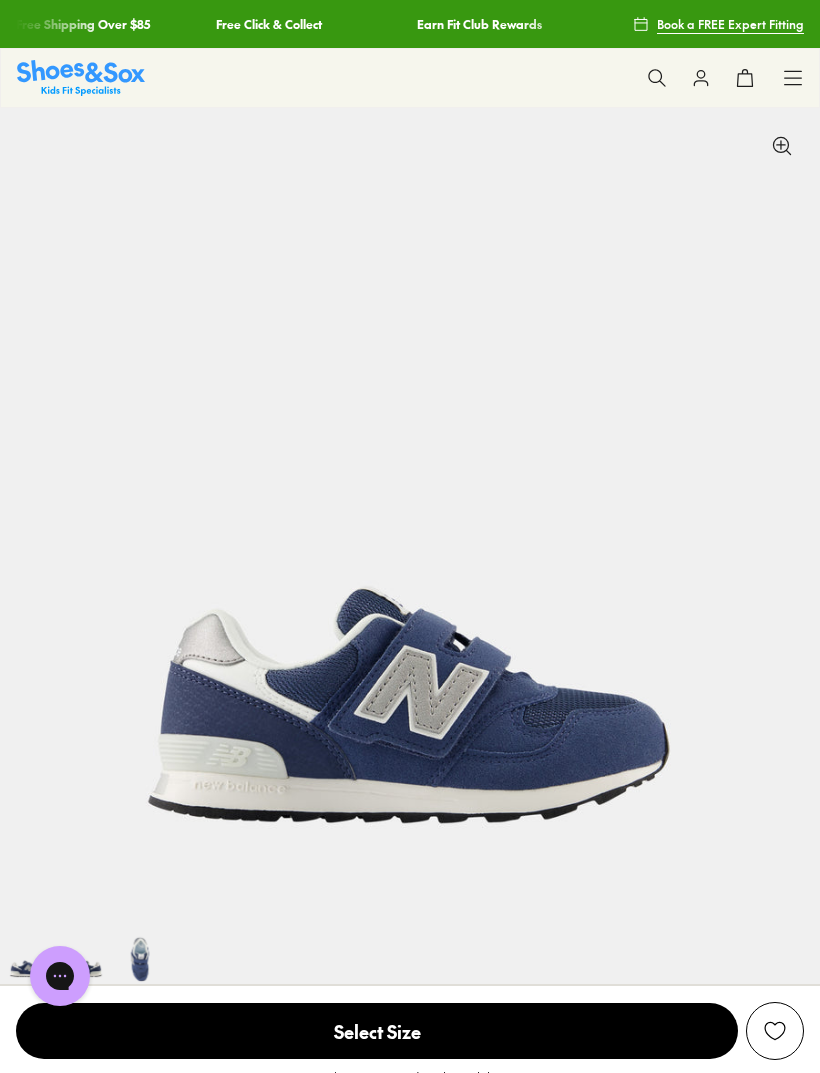 click 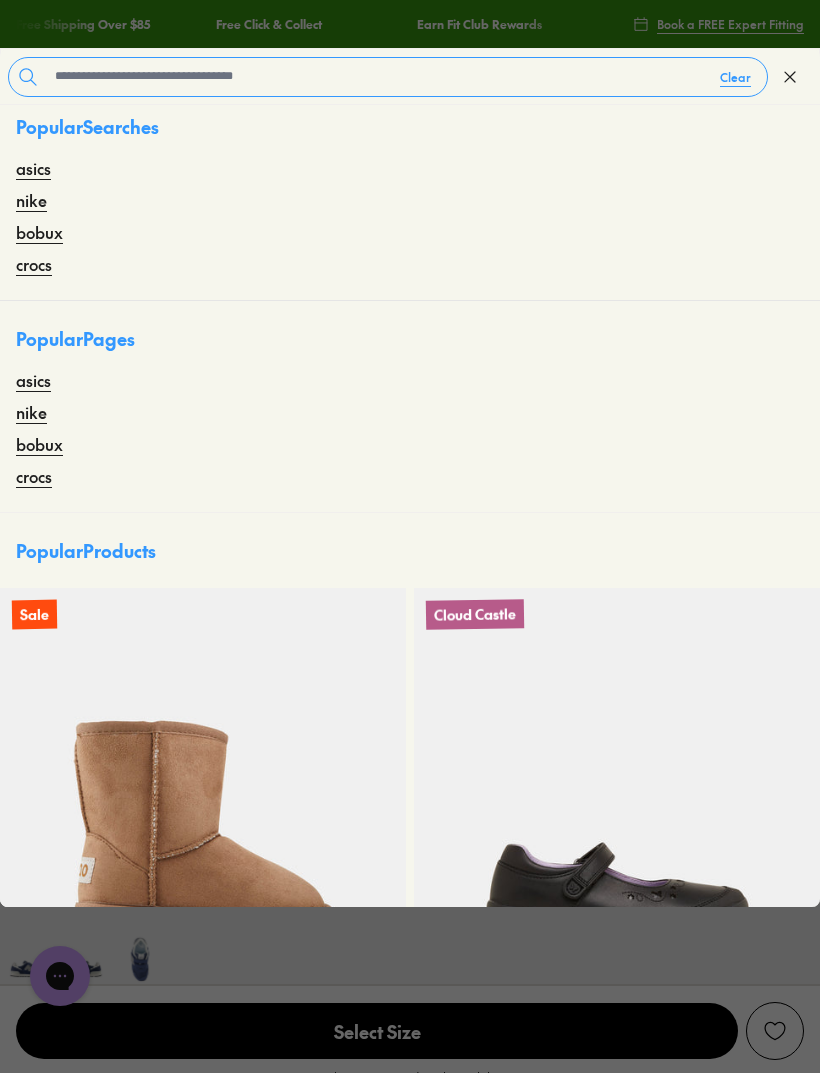 click on "asics" at bounding box center [33, 168] 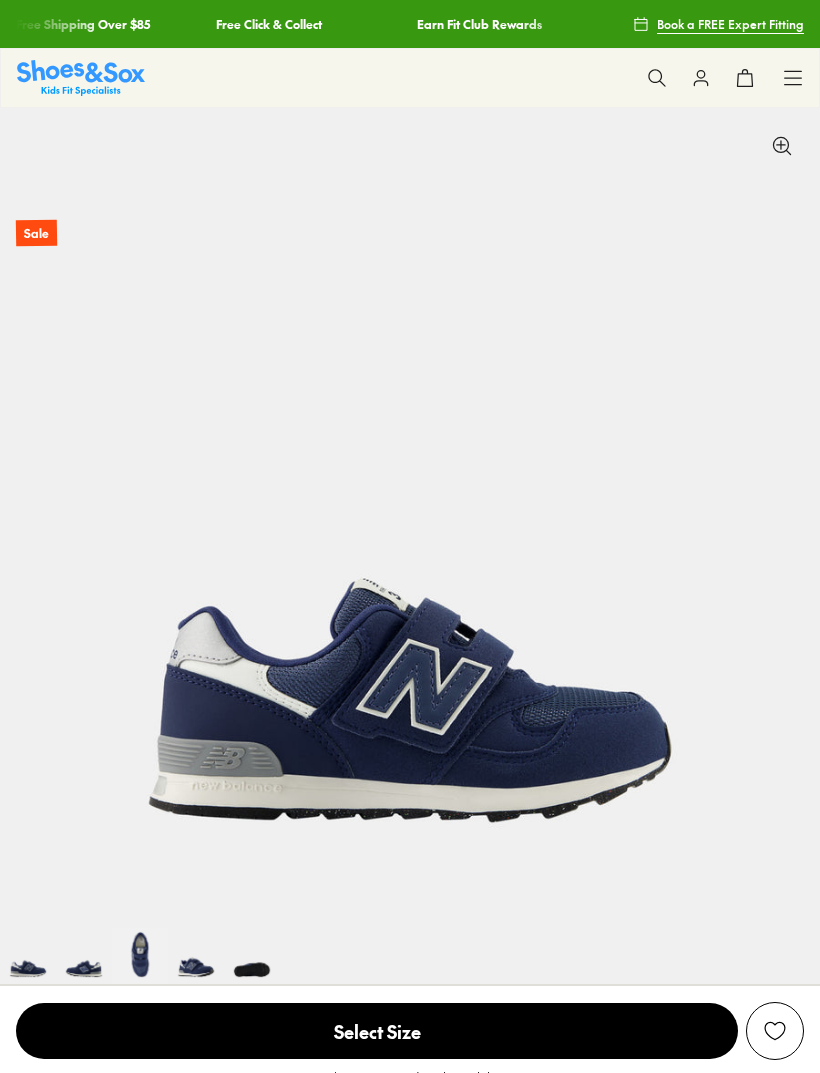 select on "*" 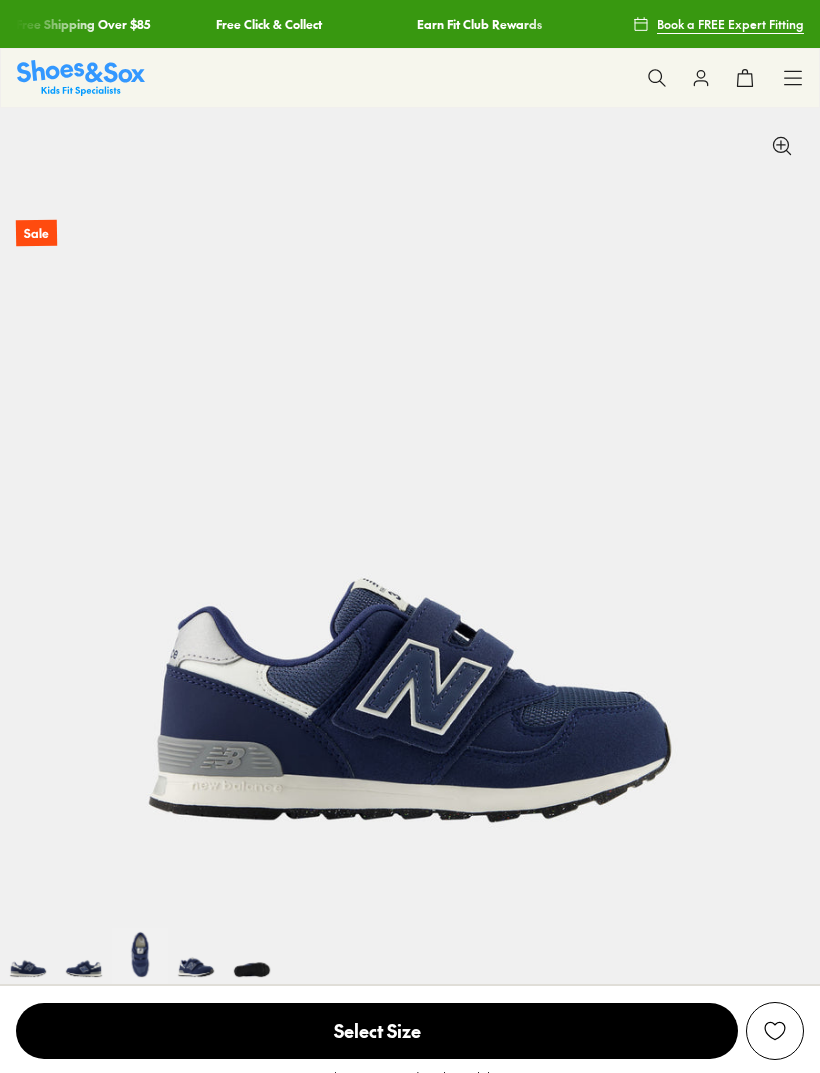 scroll, scrollTop: 698, scrollLeft: 0, axis: vertical 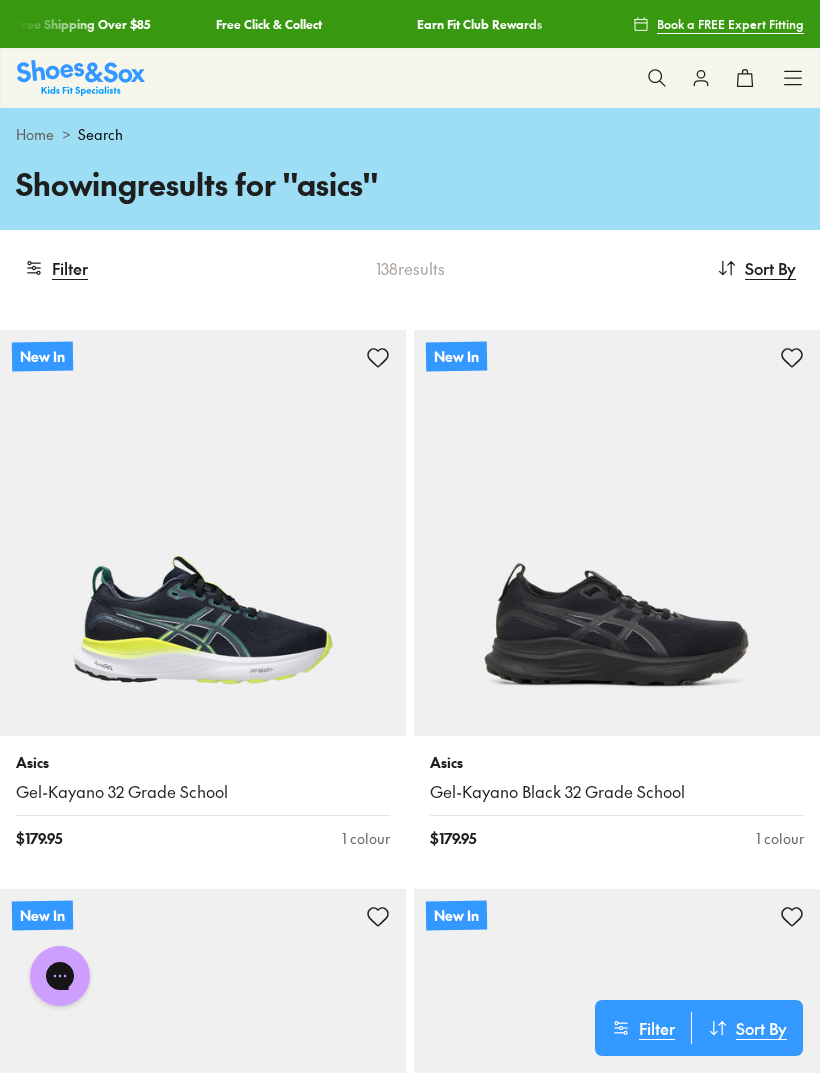 click 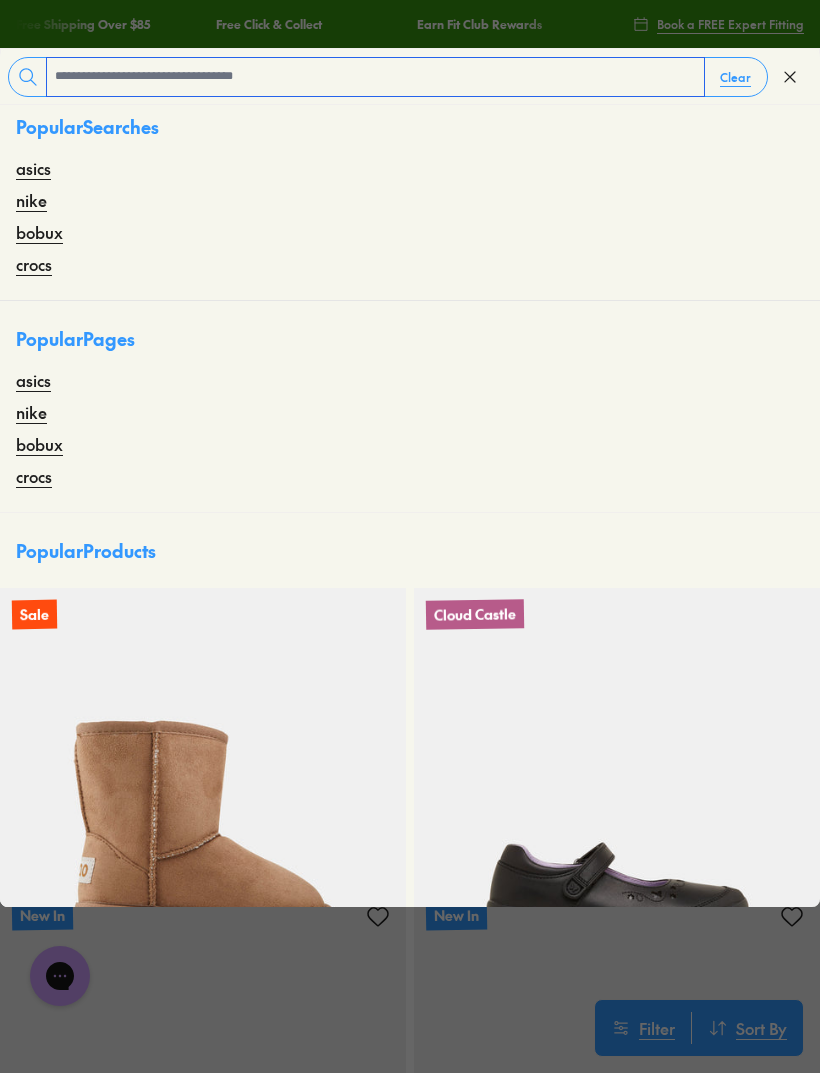 click at bounding box center (375, 77) 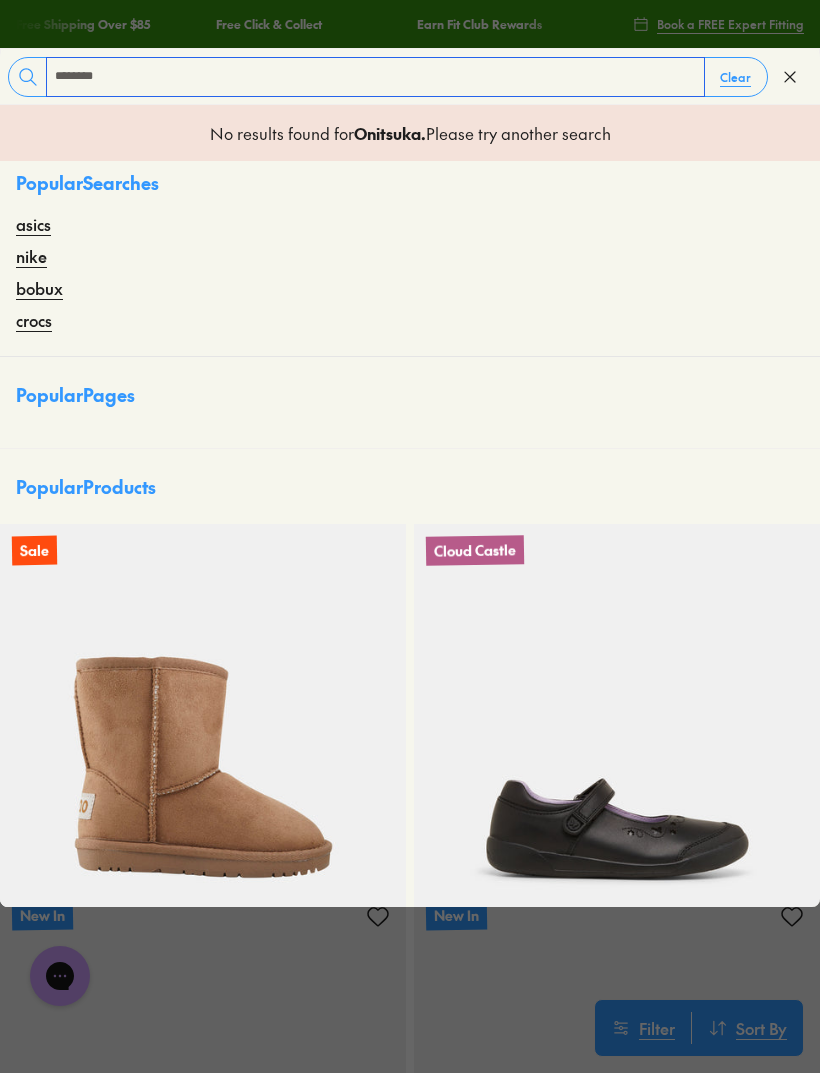 type on "********" 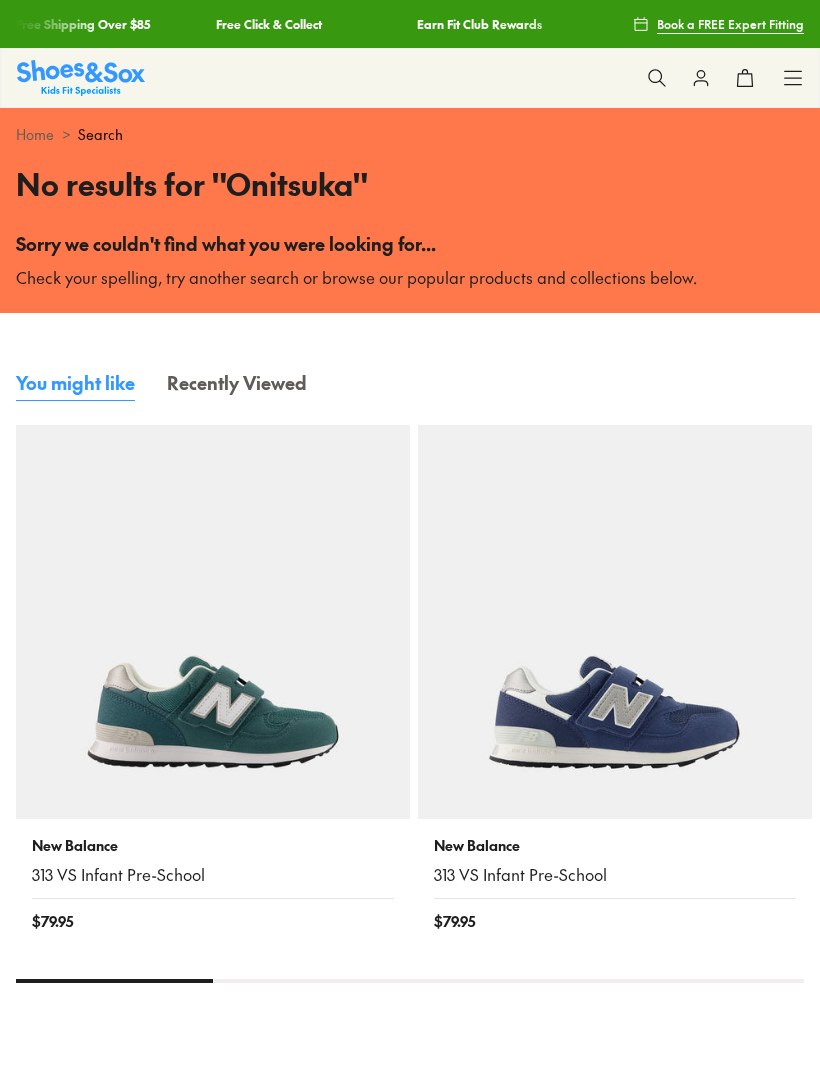 scroll, scrollTop: 0, scrollLeft: 0, axis: both 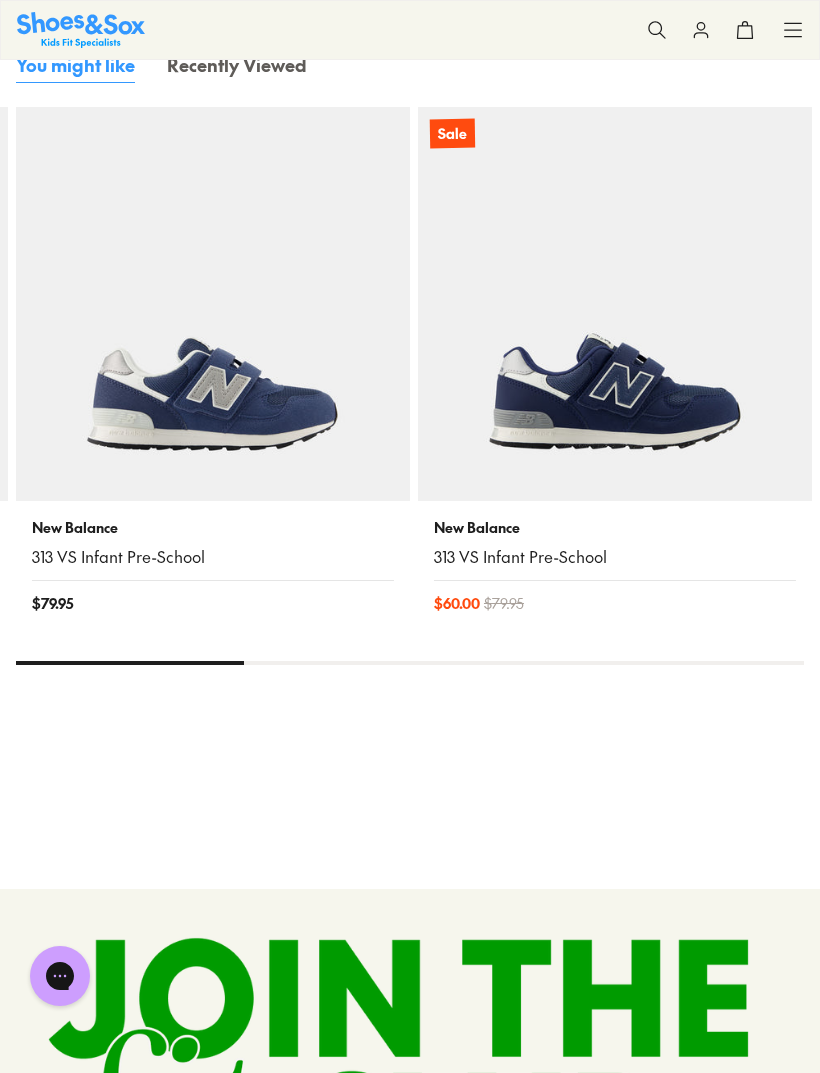 click at bounding box center [81, 29] 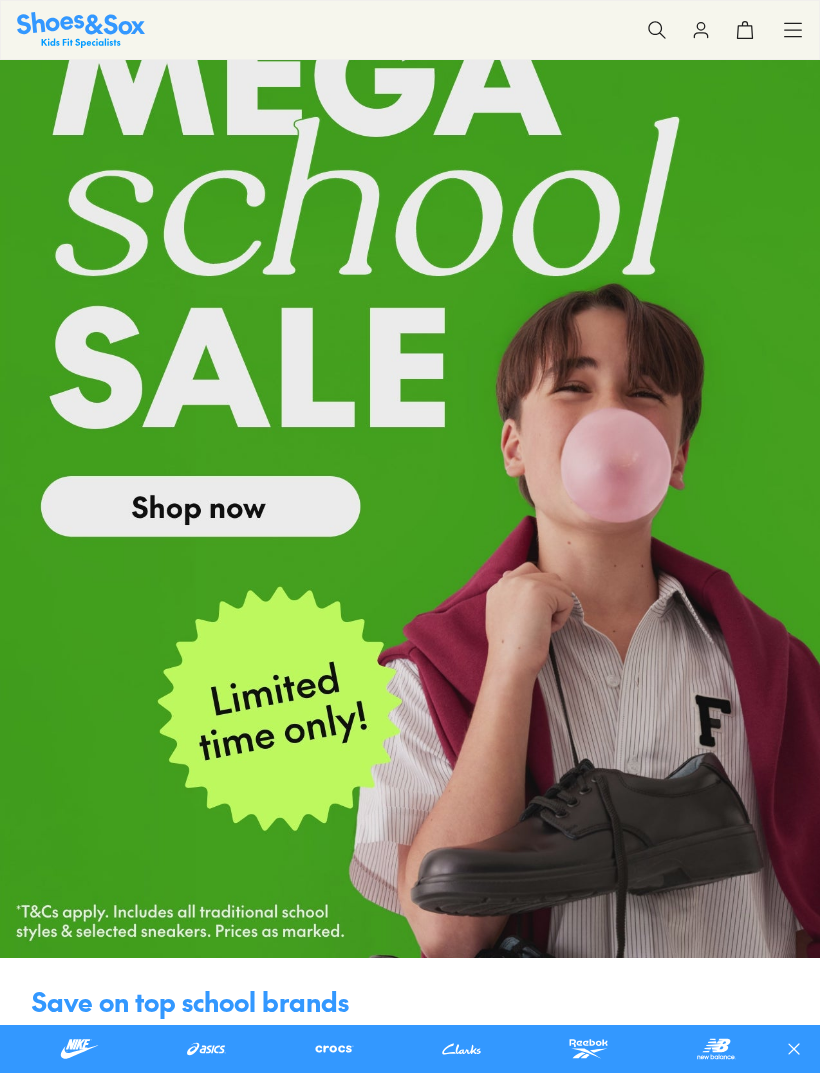 scroll, scrollTop: 218, scrollLeft: 0, axis: vertical 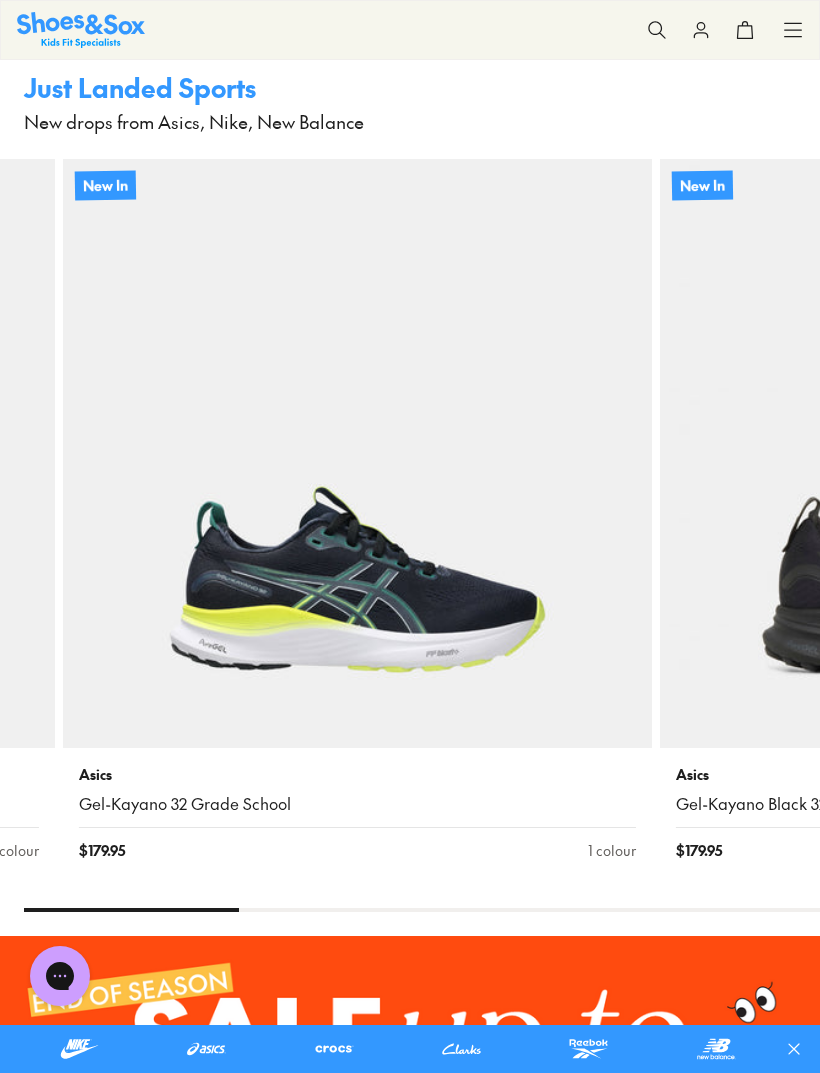 click at bounding box center [954, 453] 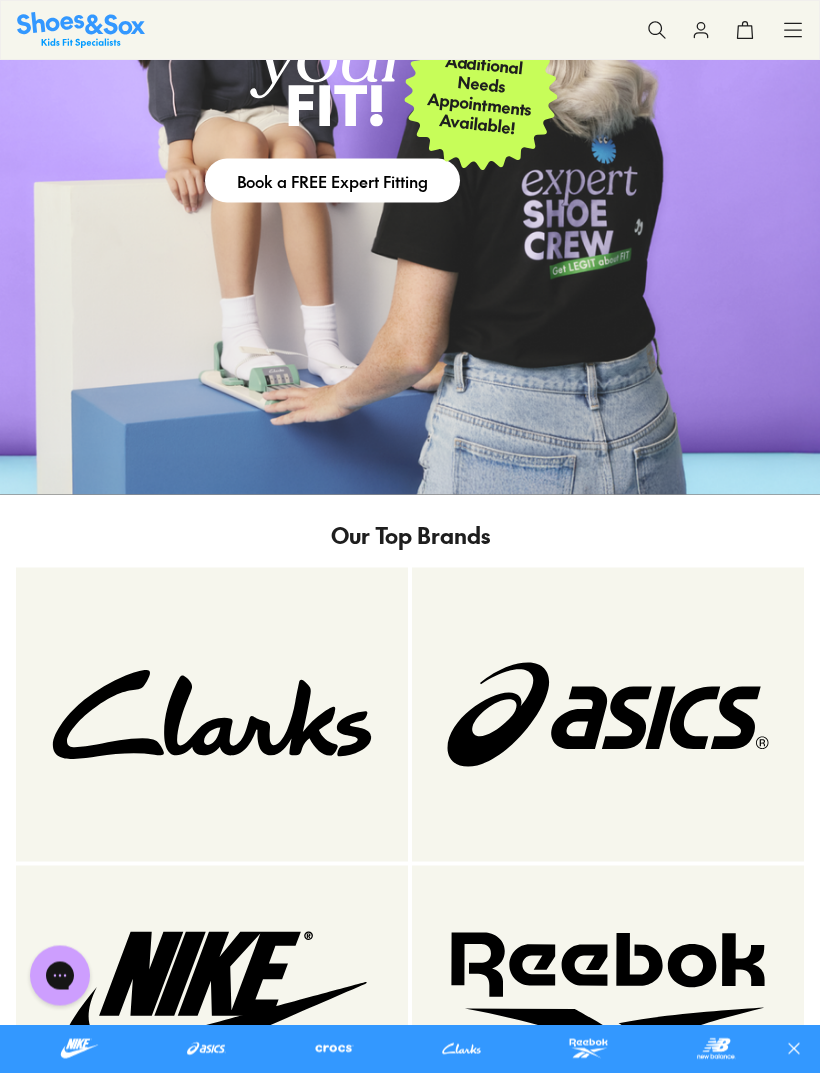 scroll, scrollTop: 6176, scrollLeft: 0, axis: vertical 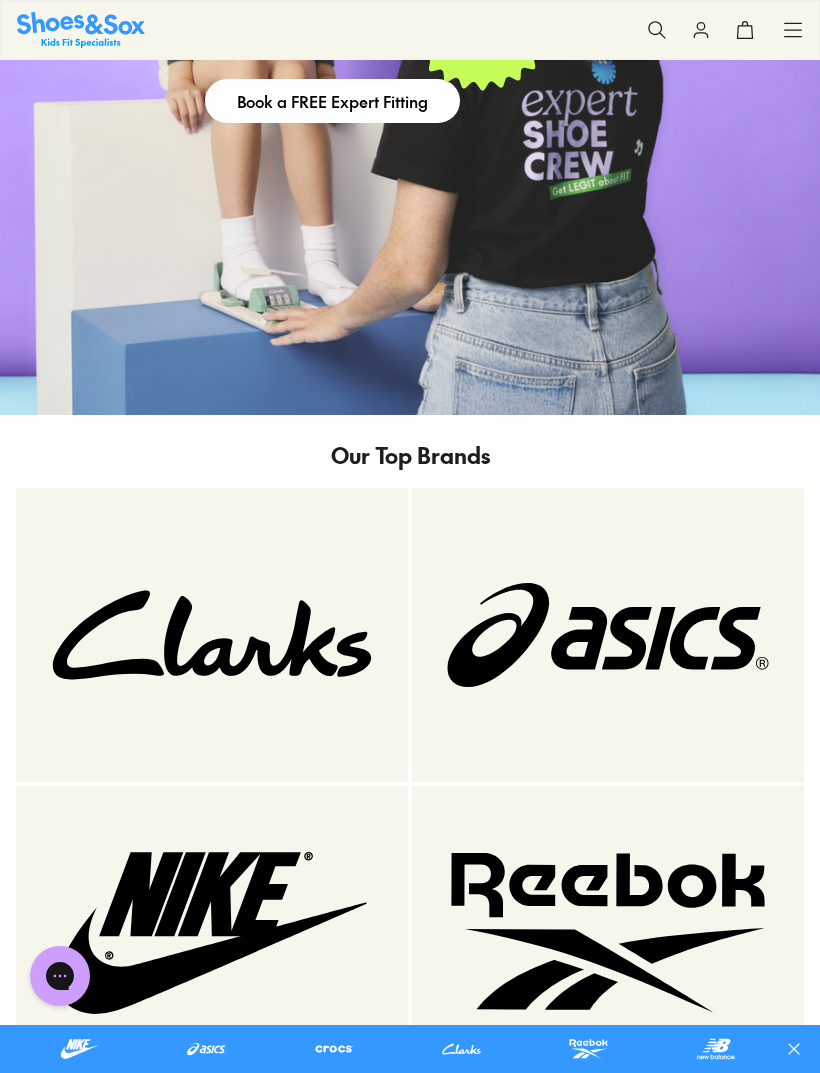 click at bounding box center [608, 635] 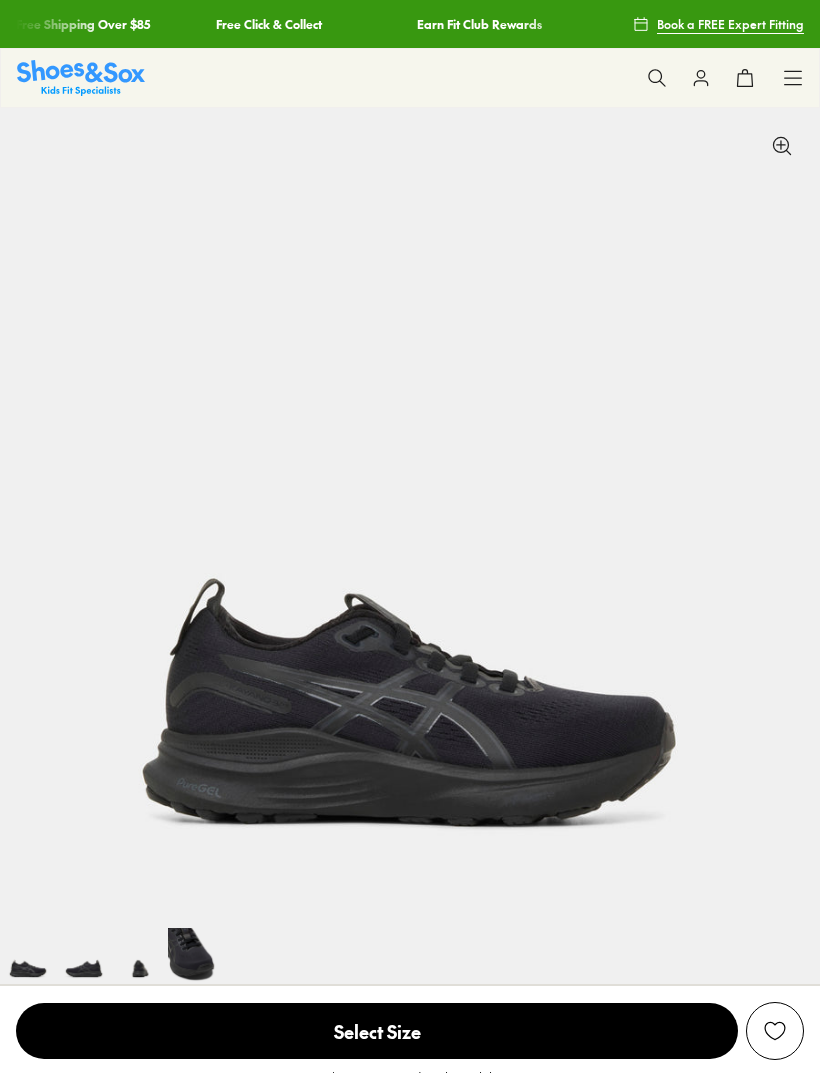 scroll, scrollTop: 0, scrollLeft: 0, axis: both 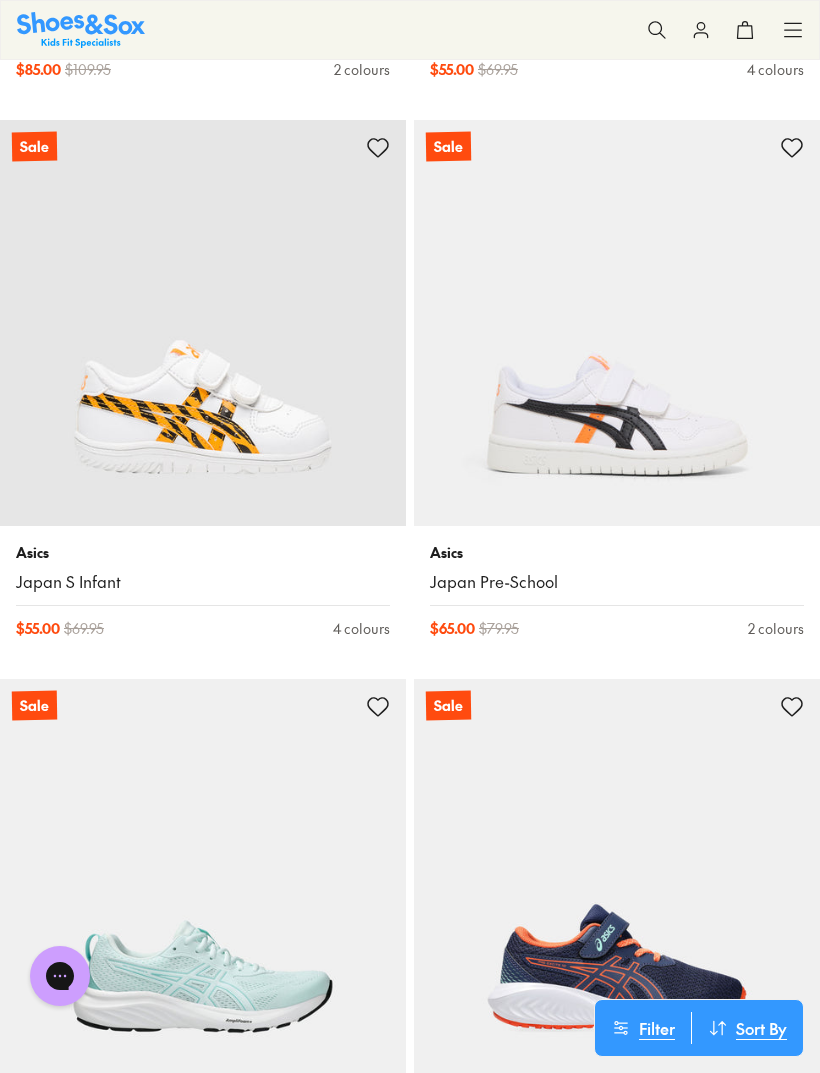 click at bounding box center [617, 323] 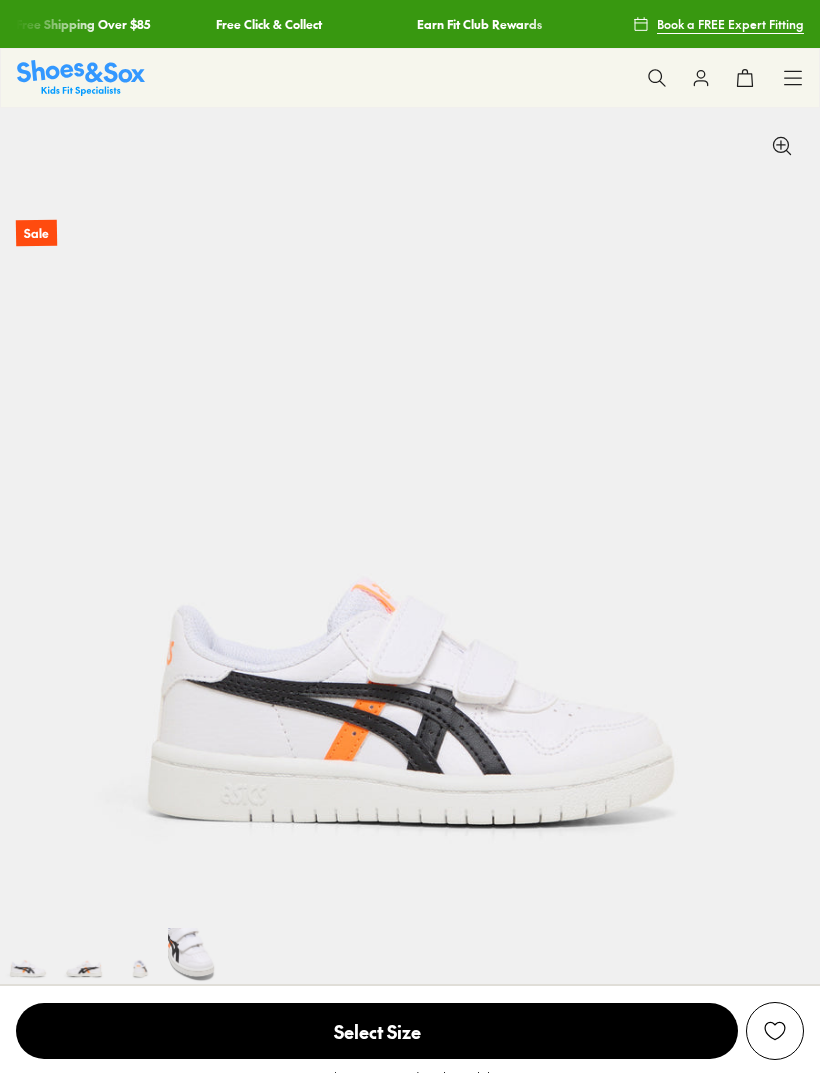 scroll, scrollTop: 530, scrollLeft: 0, axis: vertical 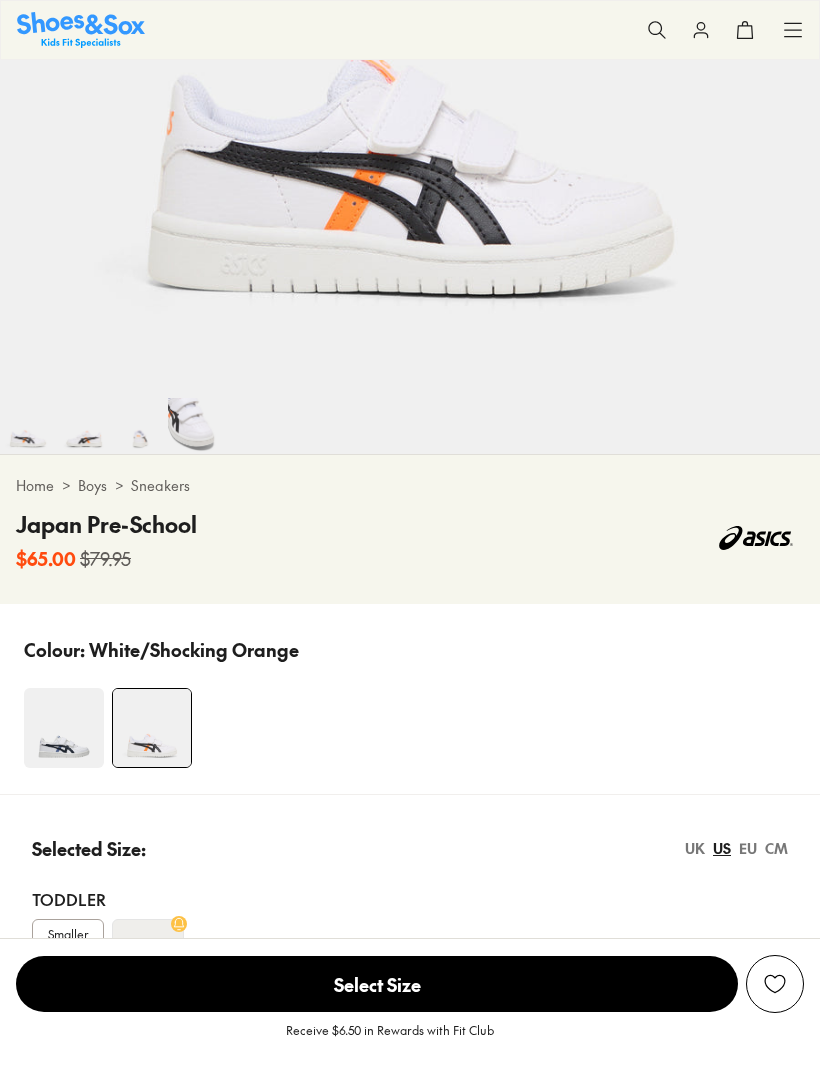 select on "*" 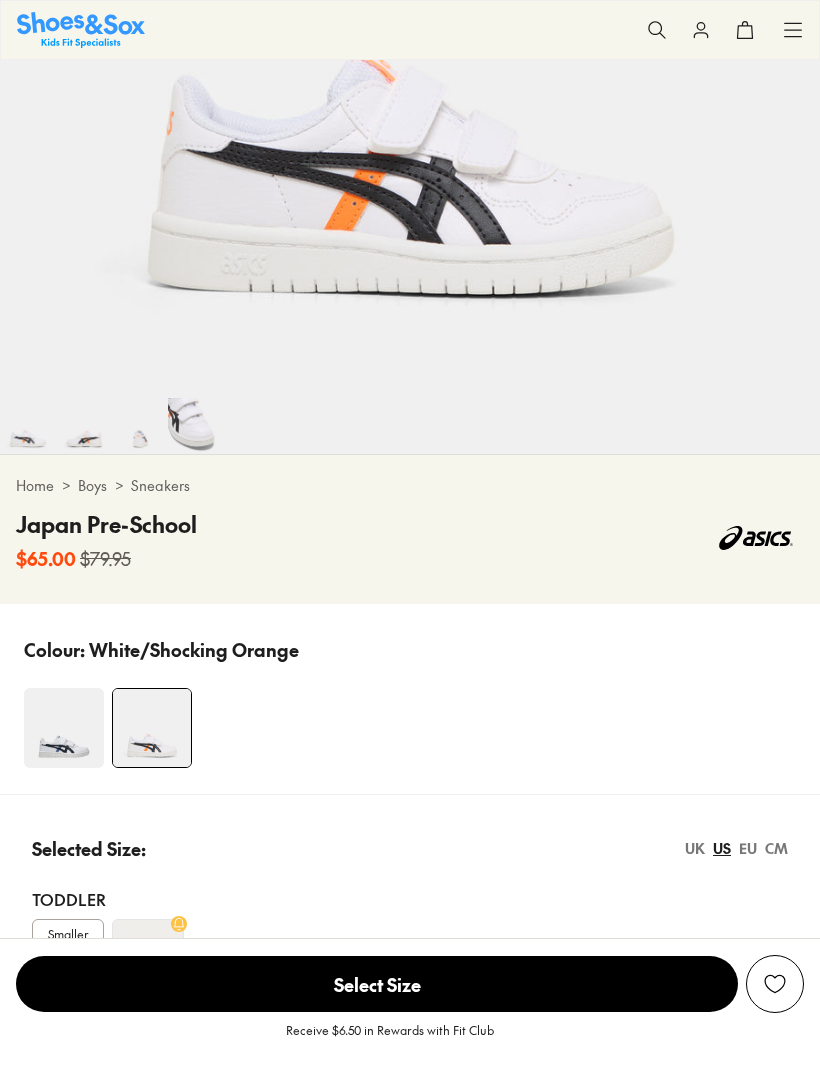 scroll, scrollTop: 0, scrollLeft: 0, axis: both 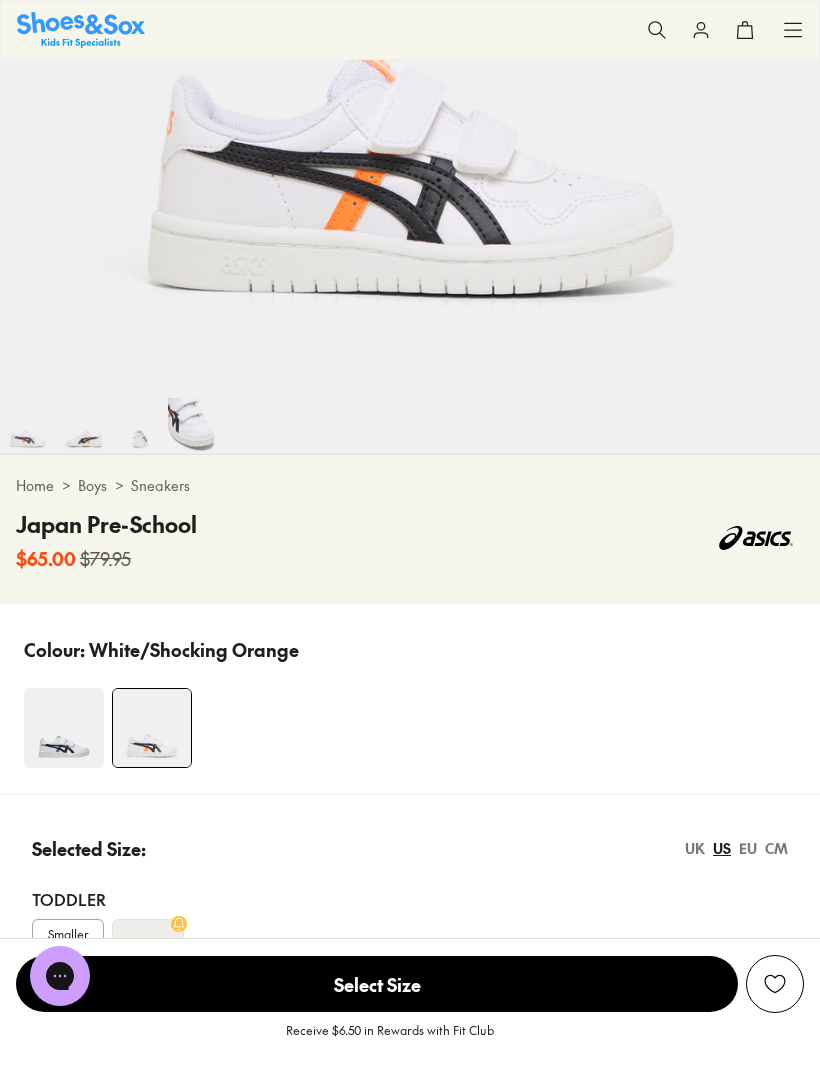 click at bounding box center (64, 728) 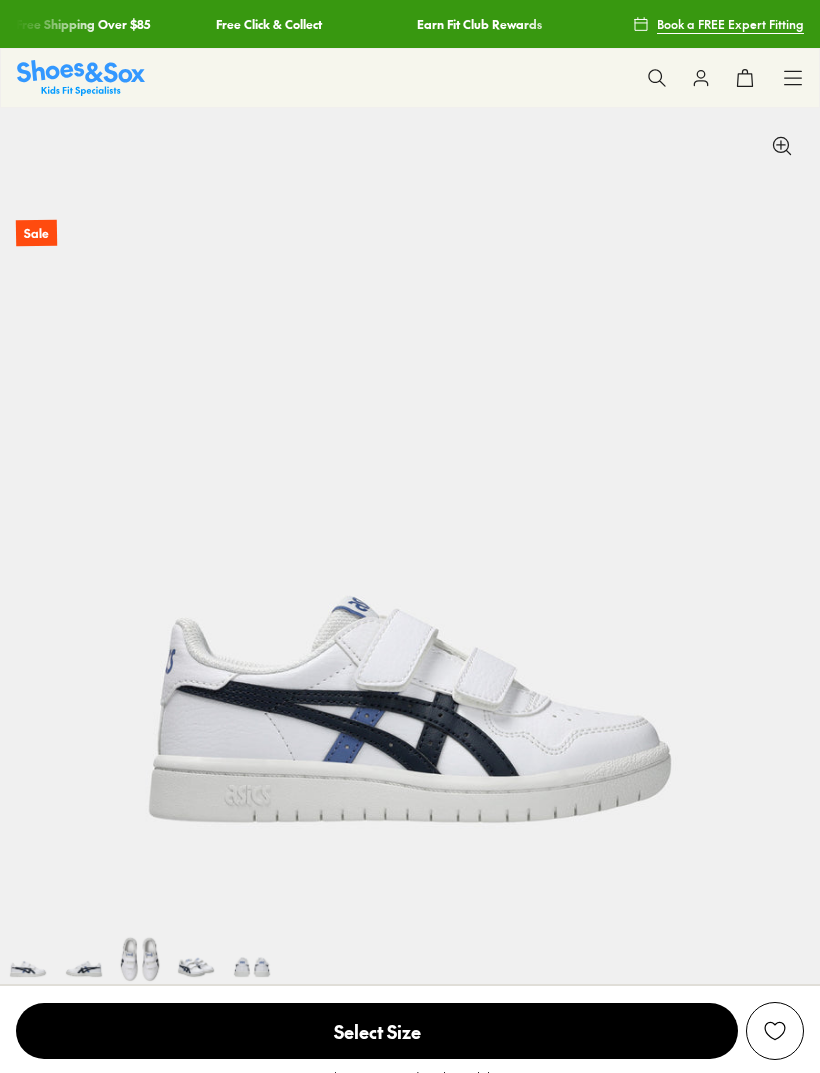 scroll, scrollTop: 284, scrollLeft: 0, axis: vertical 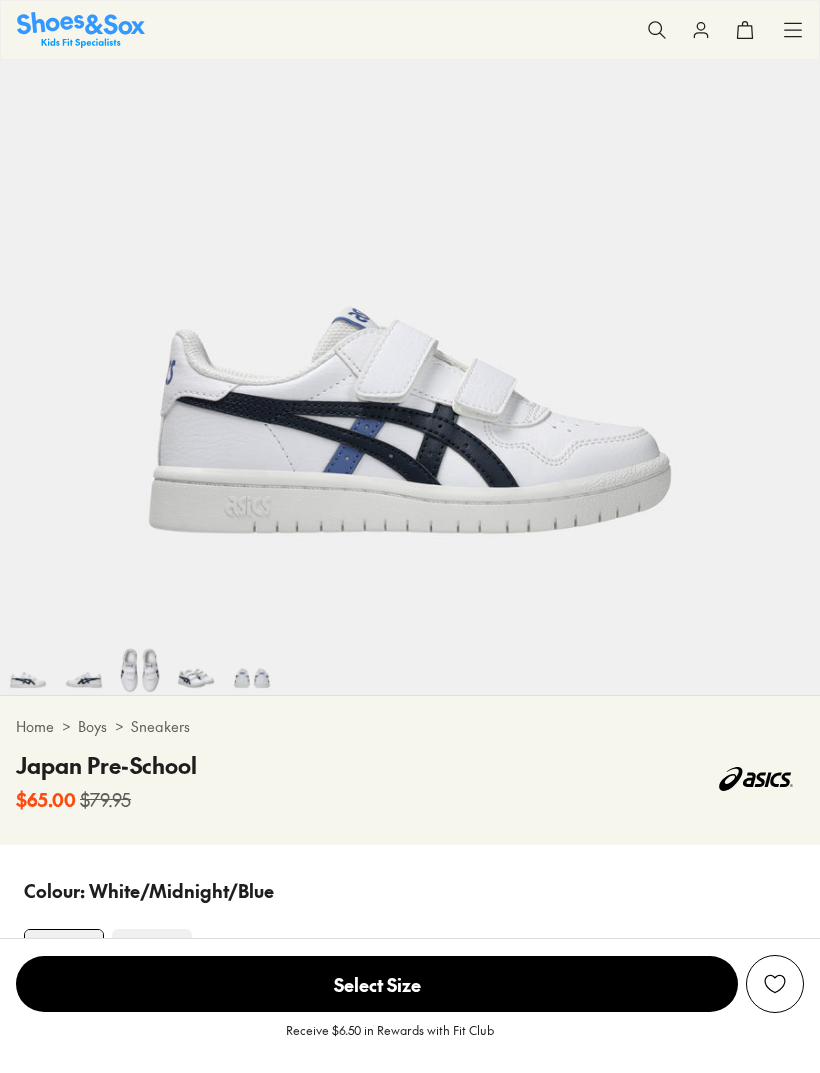 select on "*" 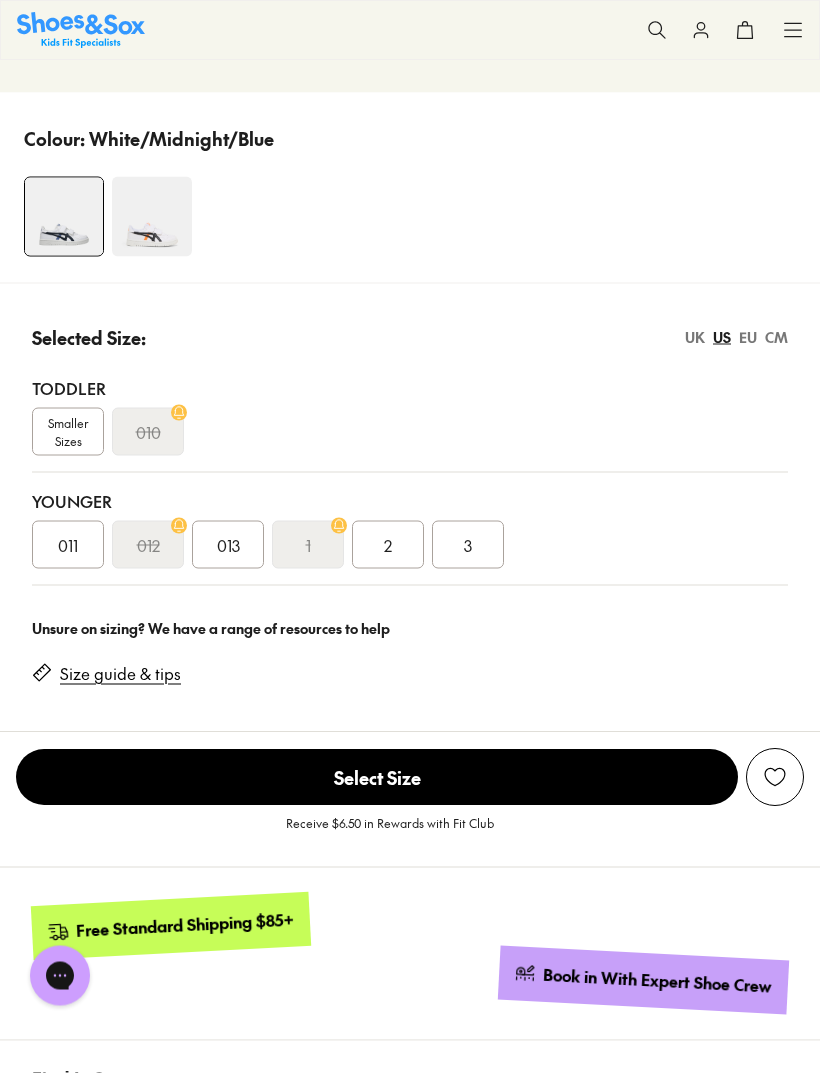scroll, scrollTop: 1039, scrollLeft: 0, axis: vertical 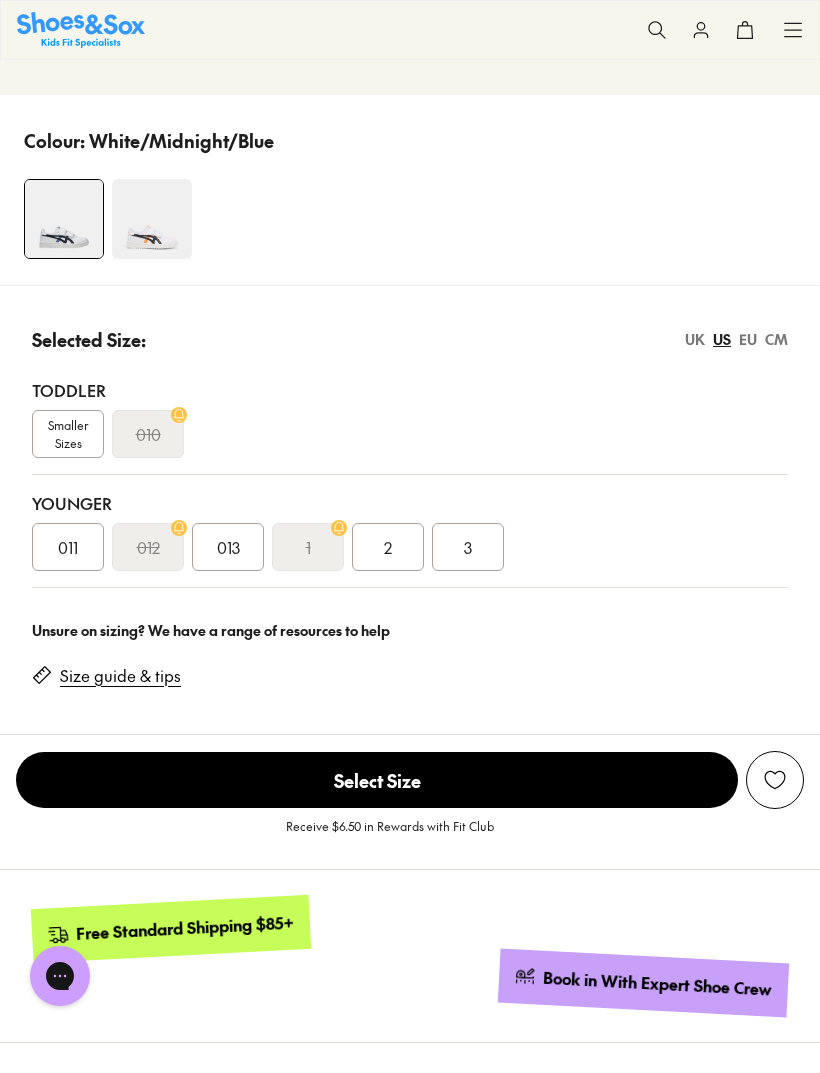 click on "013" at bounding box center (228, 547) 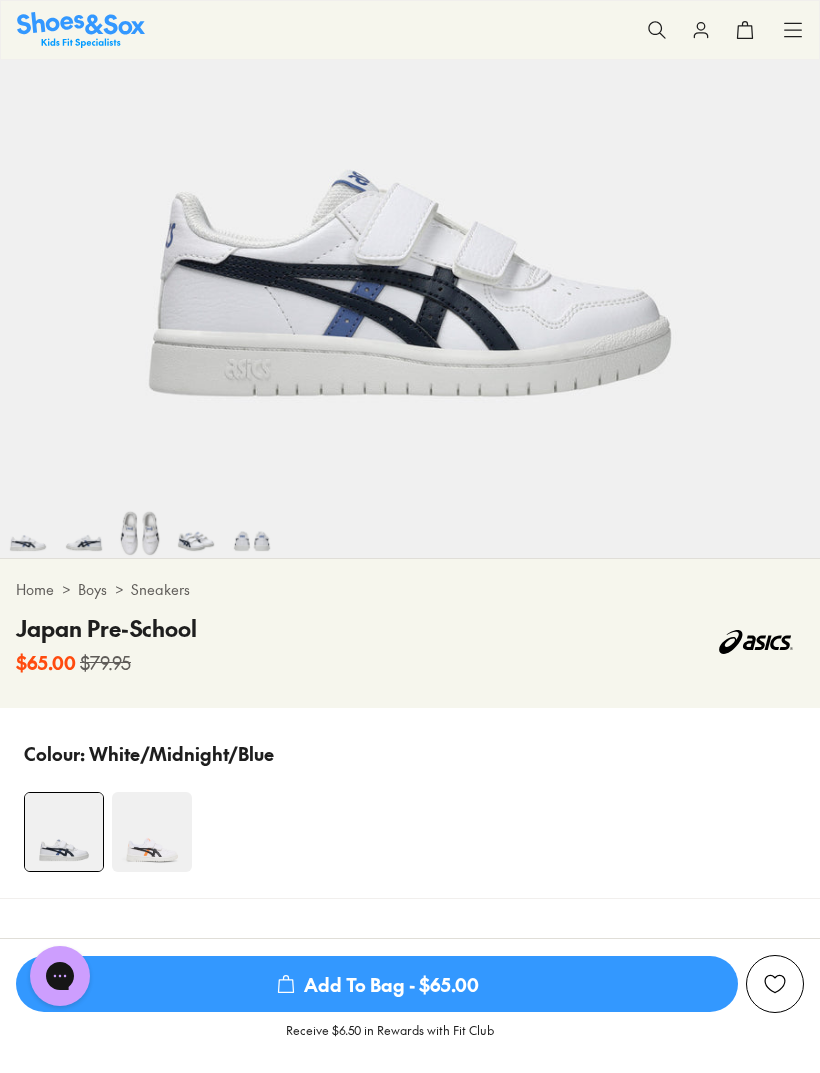 scroll, scrollTop: 423, scrollLeft: 0, axis: vertical 